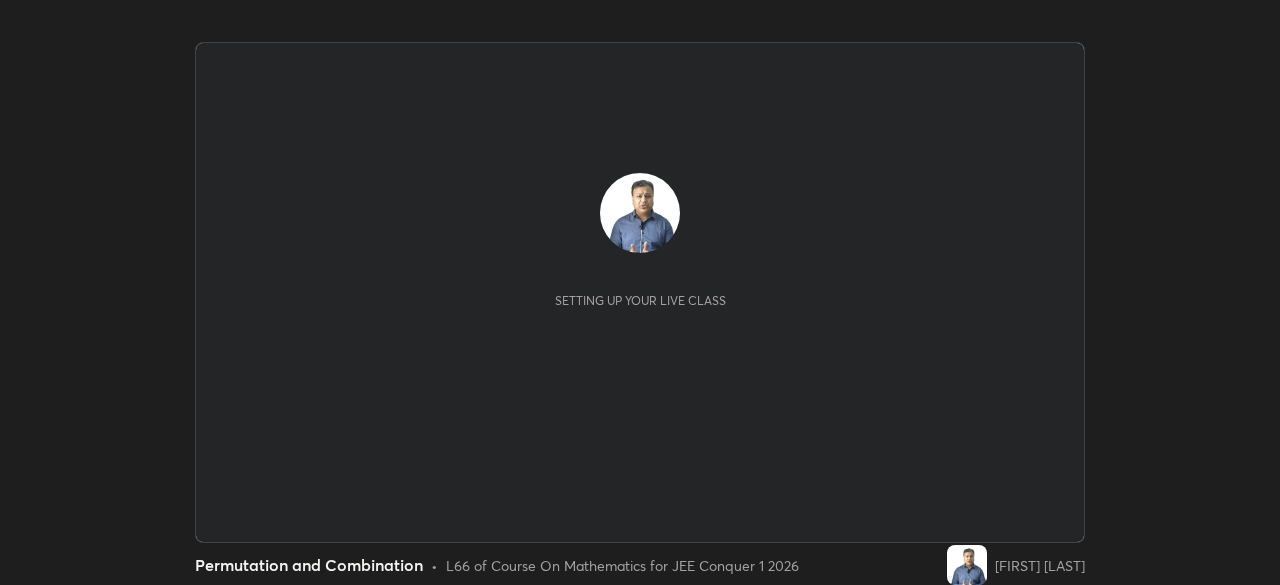 scroll, scrollTop: 0, scrollLeft: 0, axis: both 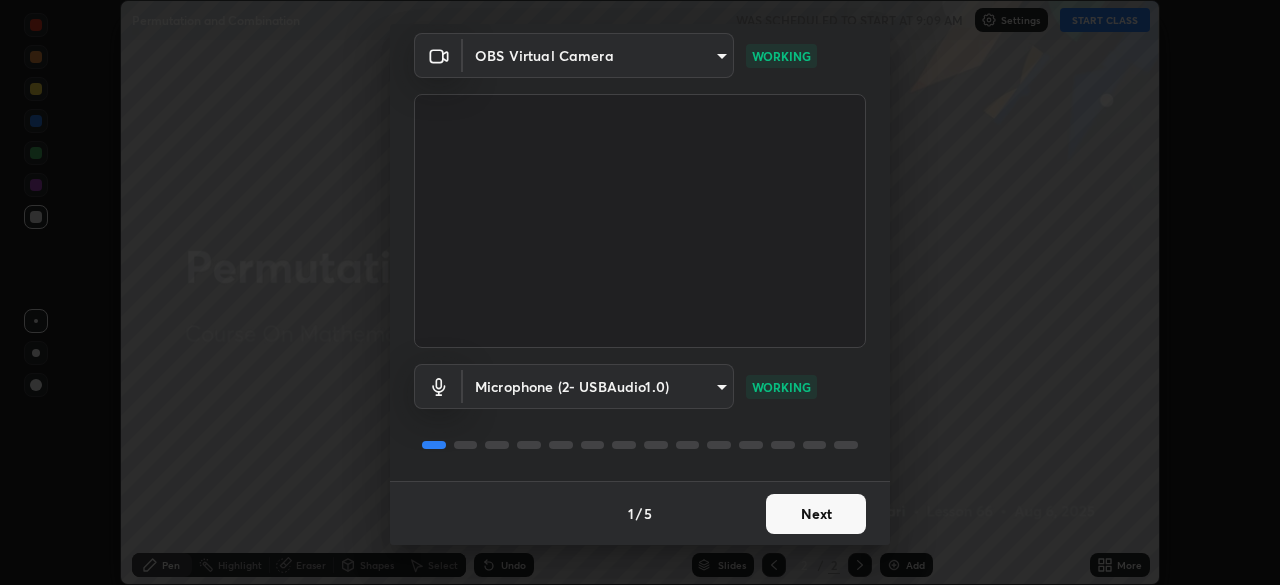 click on "Next" at bounding box center (816, 514) 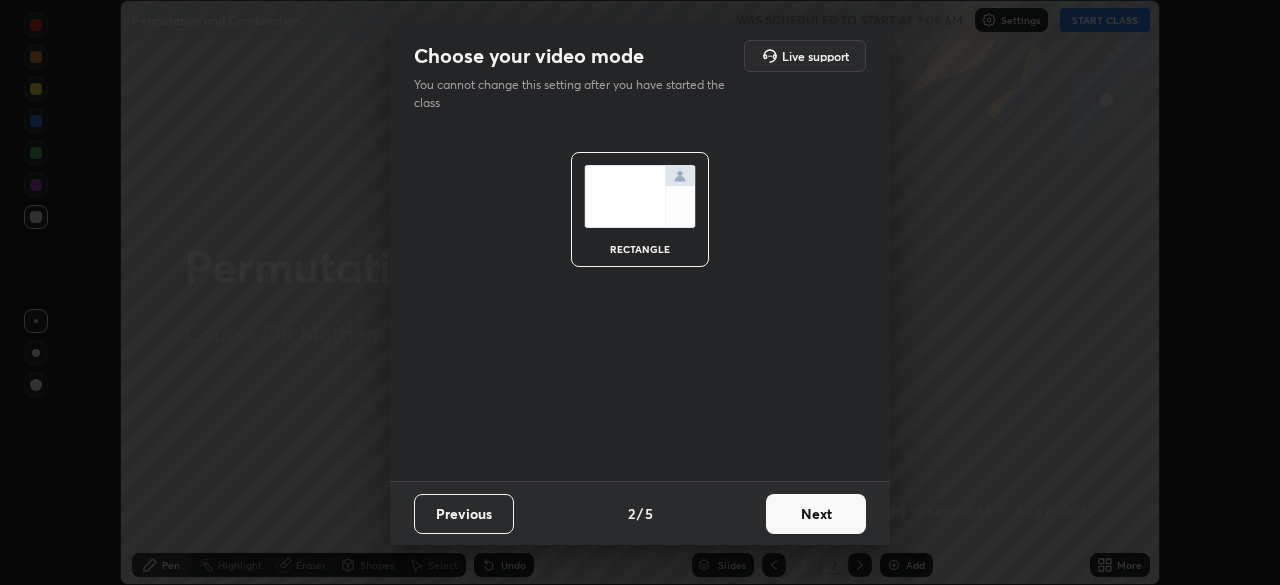 scroll, scrollTop: 0, scrollLeft: 0, axis: both 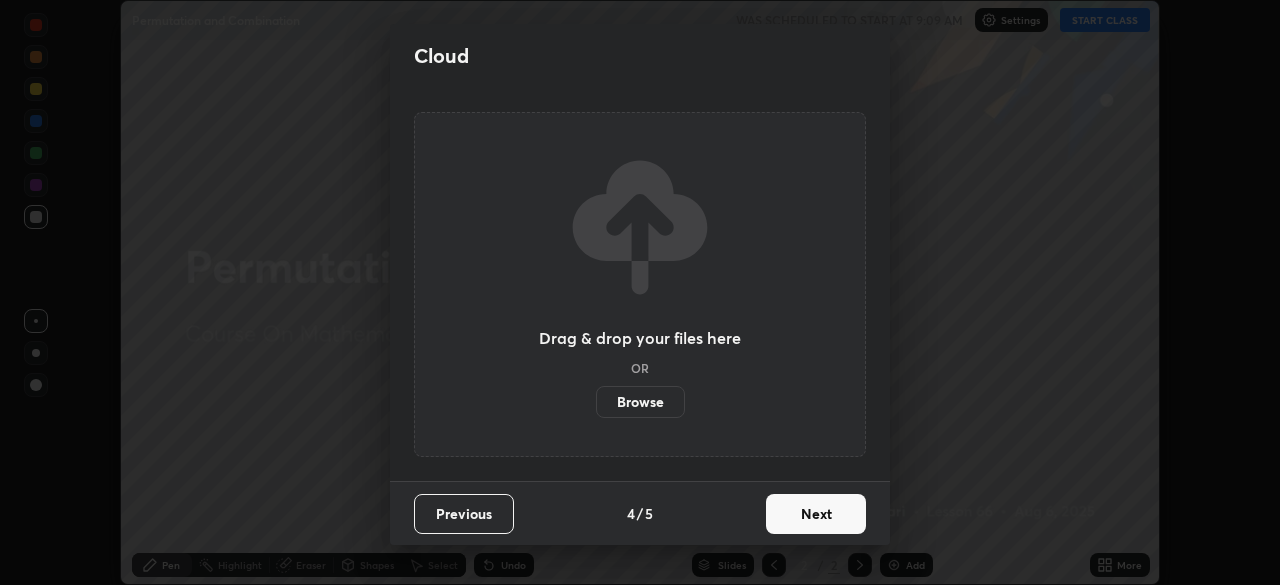 click on "Next" at bounding box center [816, 514] 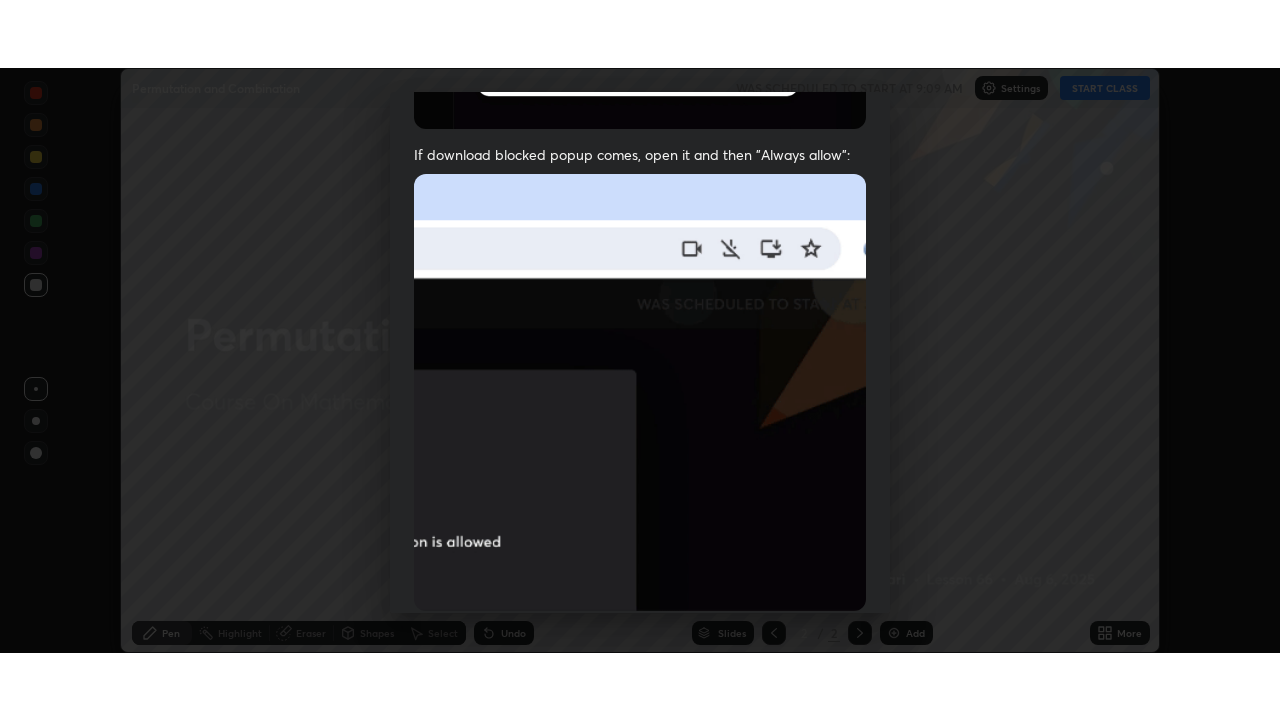 scroll, scrollTop: 479, scrollLeft: 0, axis: vertical 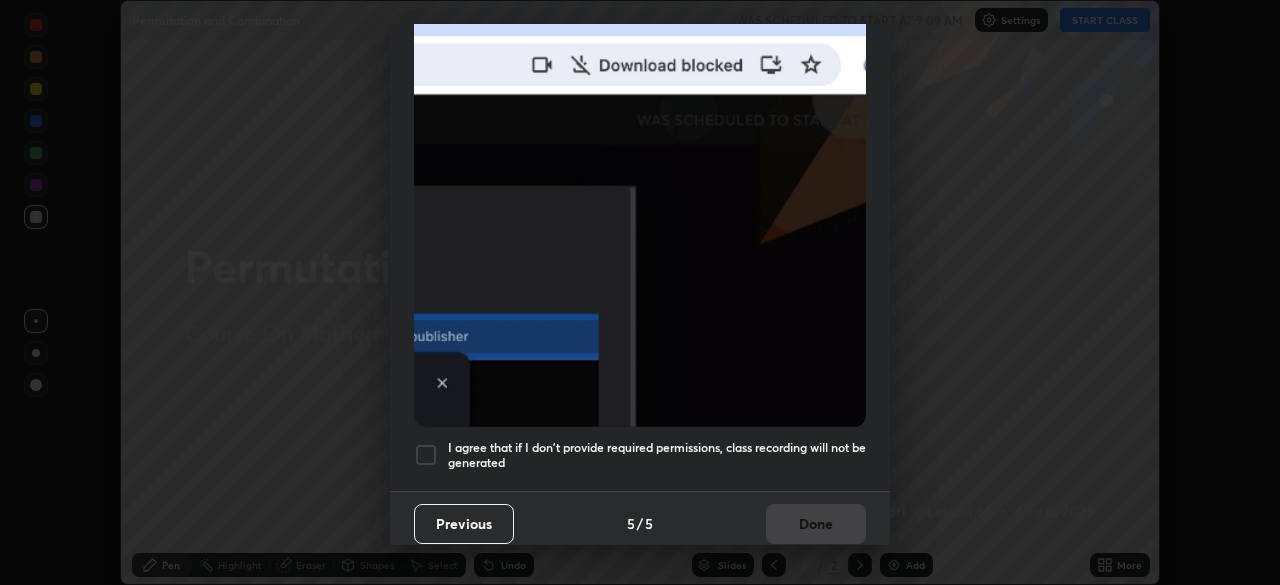 click on "I agree that if I don't provide required permissions, class recording will not be generated" at bounding box center [657, 455] 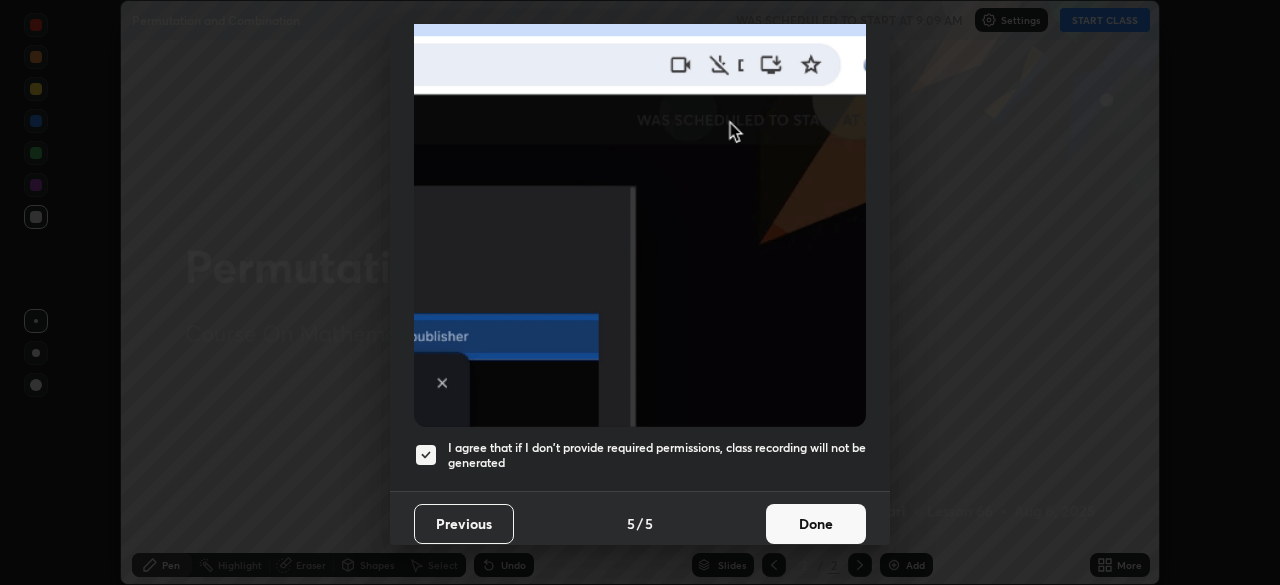 click on "Done" at bounding box center (816, 524) 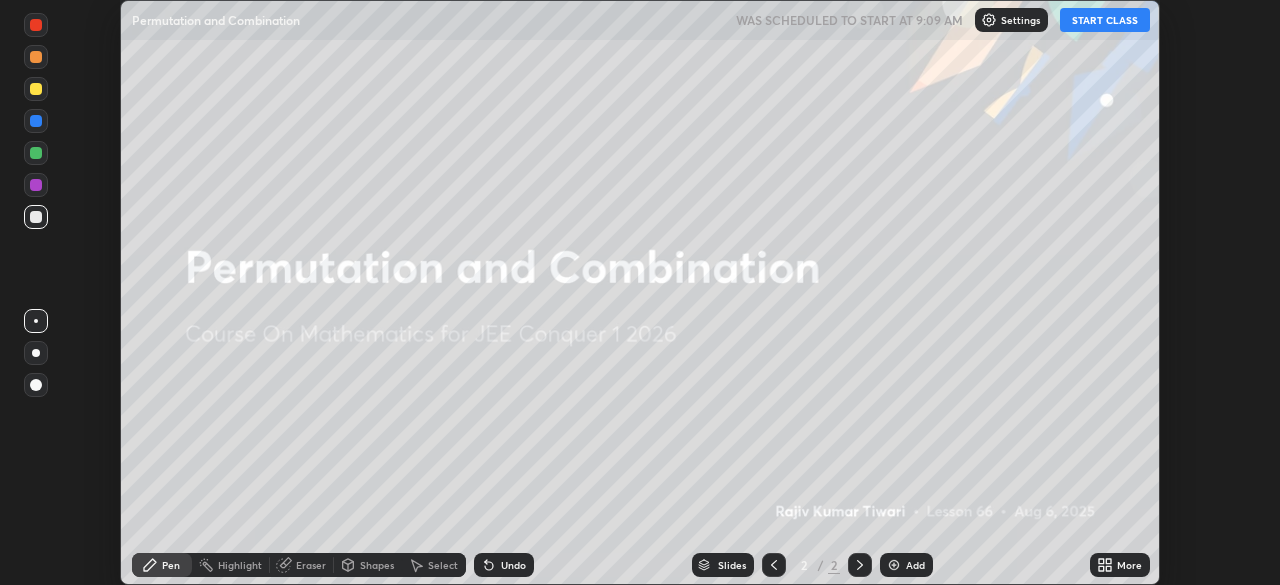 click on "START CLASS" at bounding box center (1105, 20) 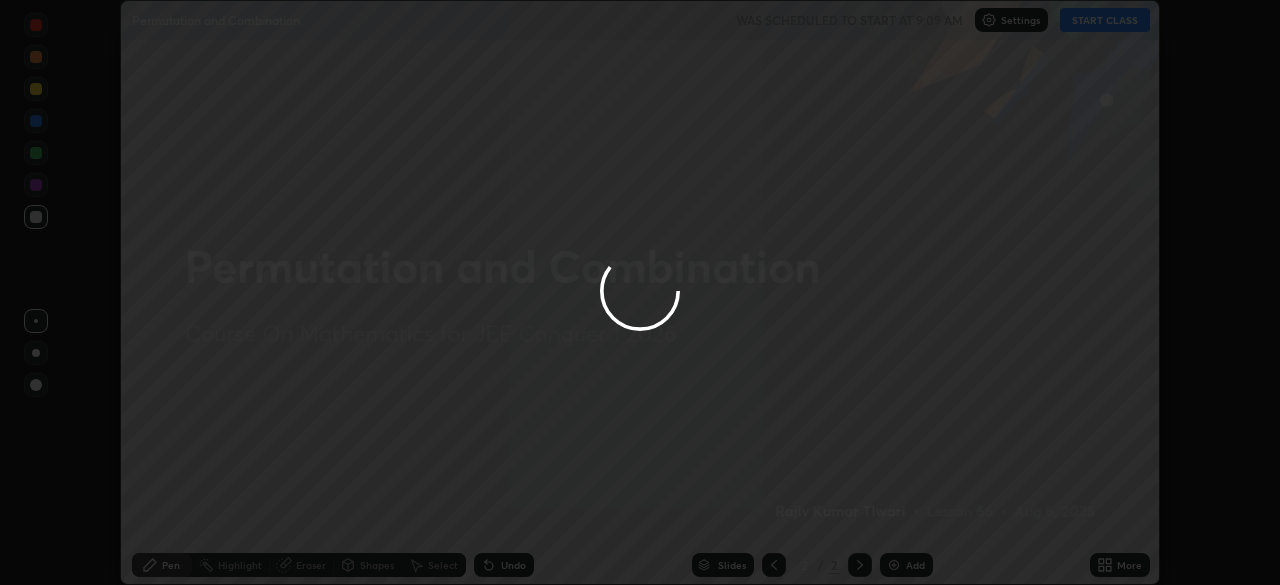 click at bounding box center [640, 292] 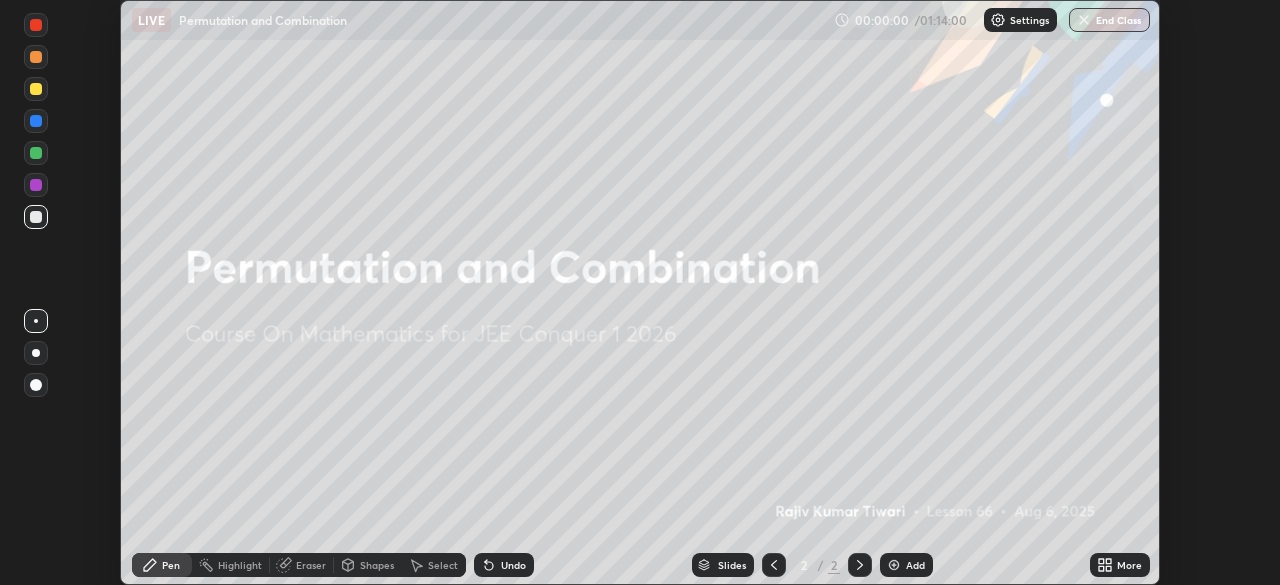 click 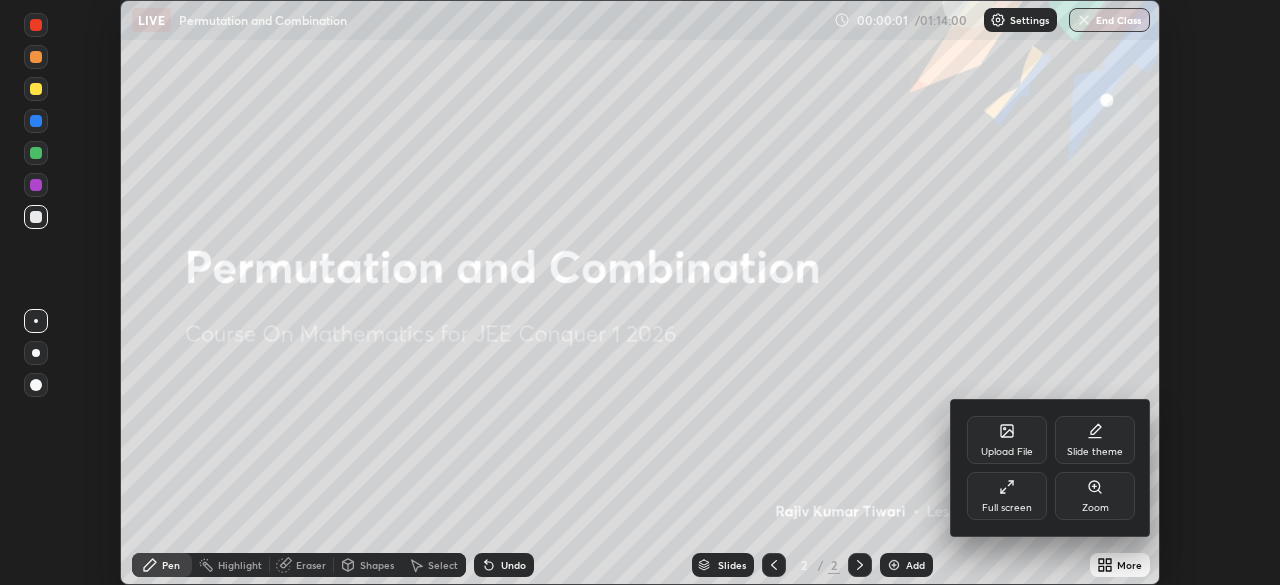 click on "Full screen" at bounding box center (1007, 508) 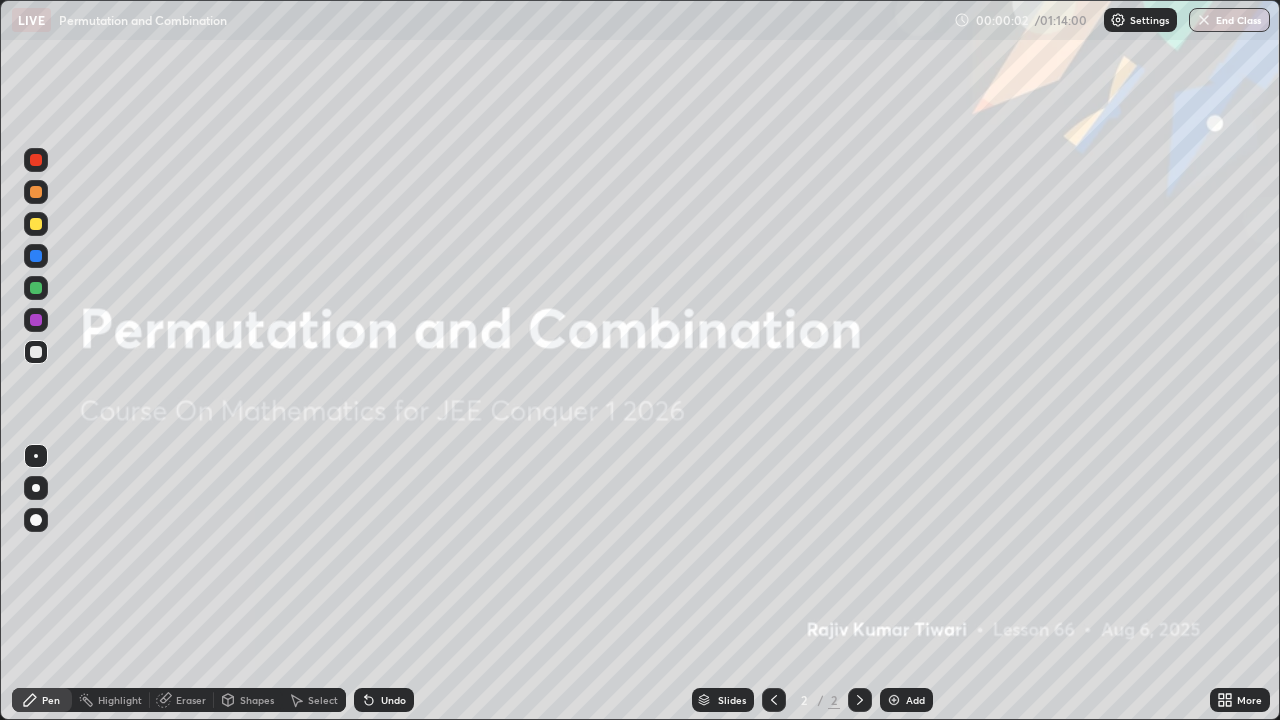 scroll, scrollTop: 99280, scrollLeft: 98720, axis: both 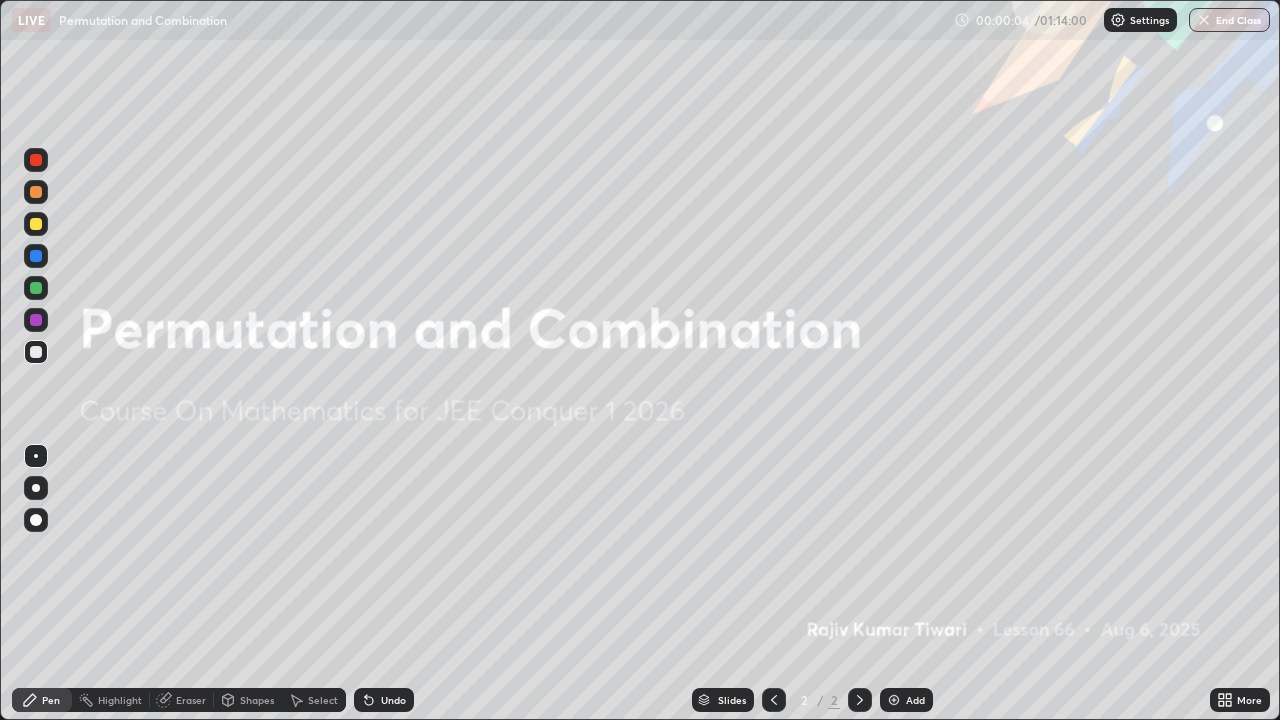 click on "Add" at bounding box center (906, 700) 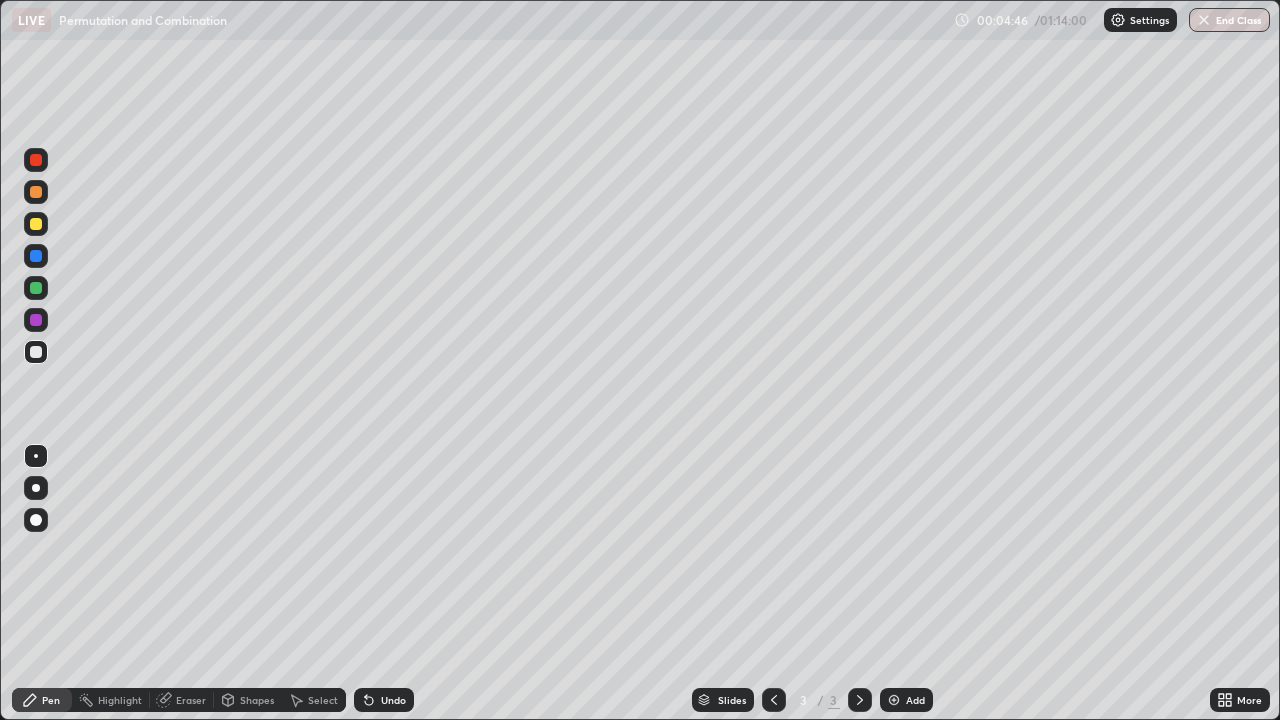 click at bounding box center [894, 700] 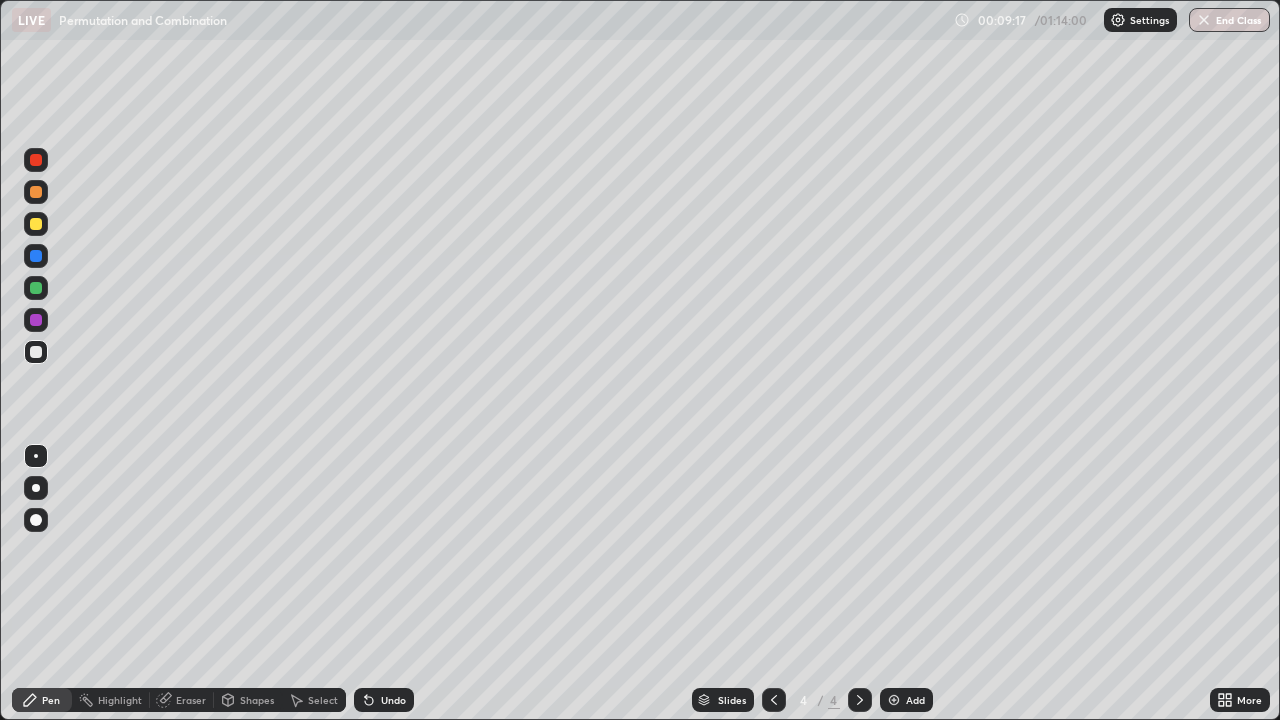 click 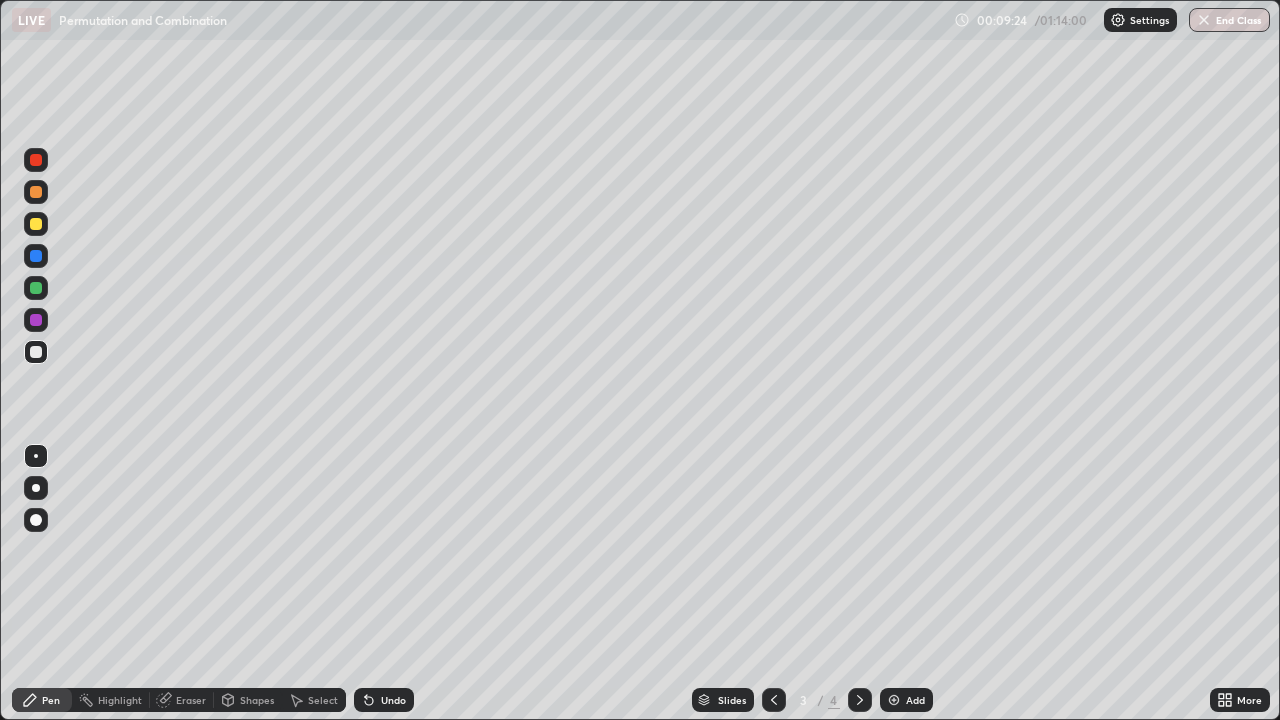 click 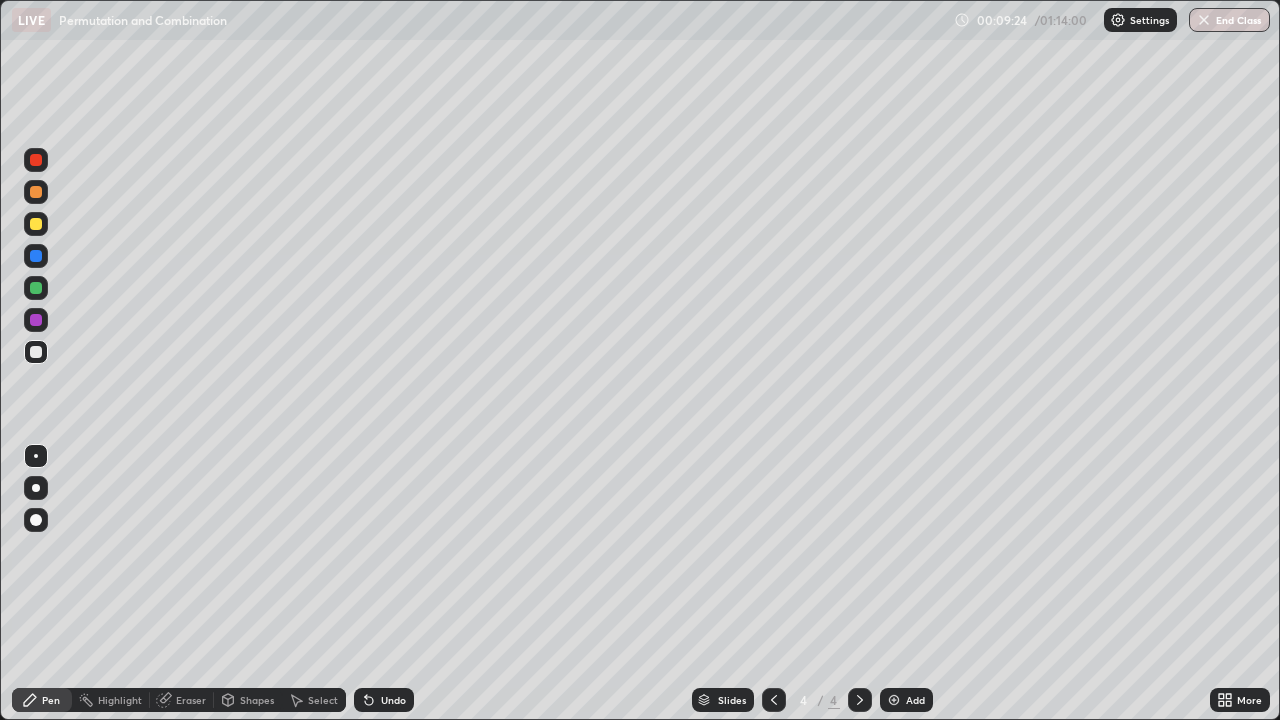 click on "Add" at bounding box center (906, 700) 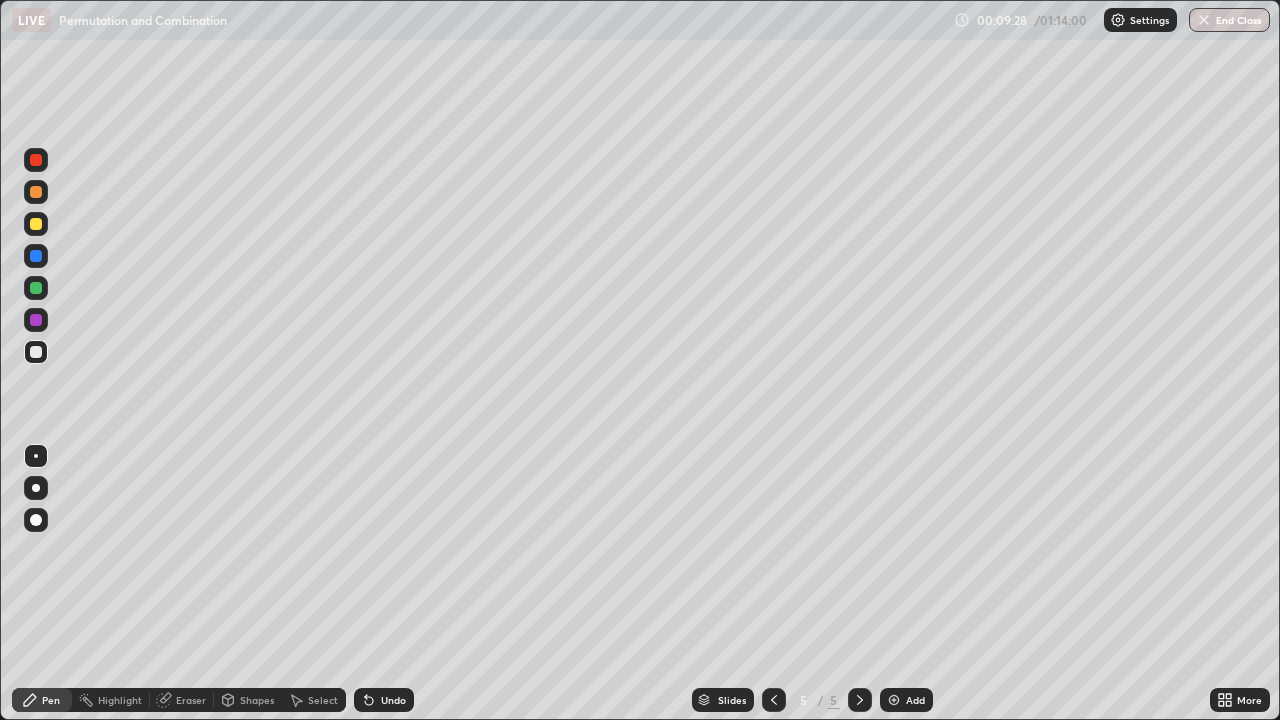 click 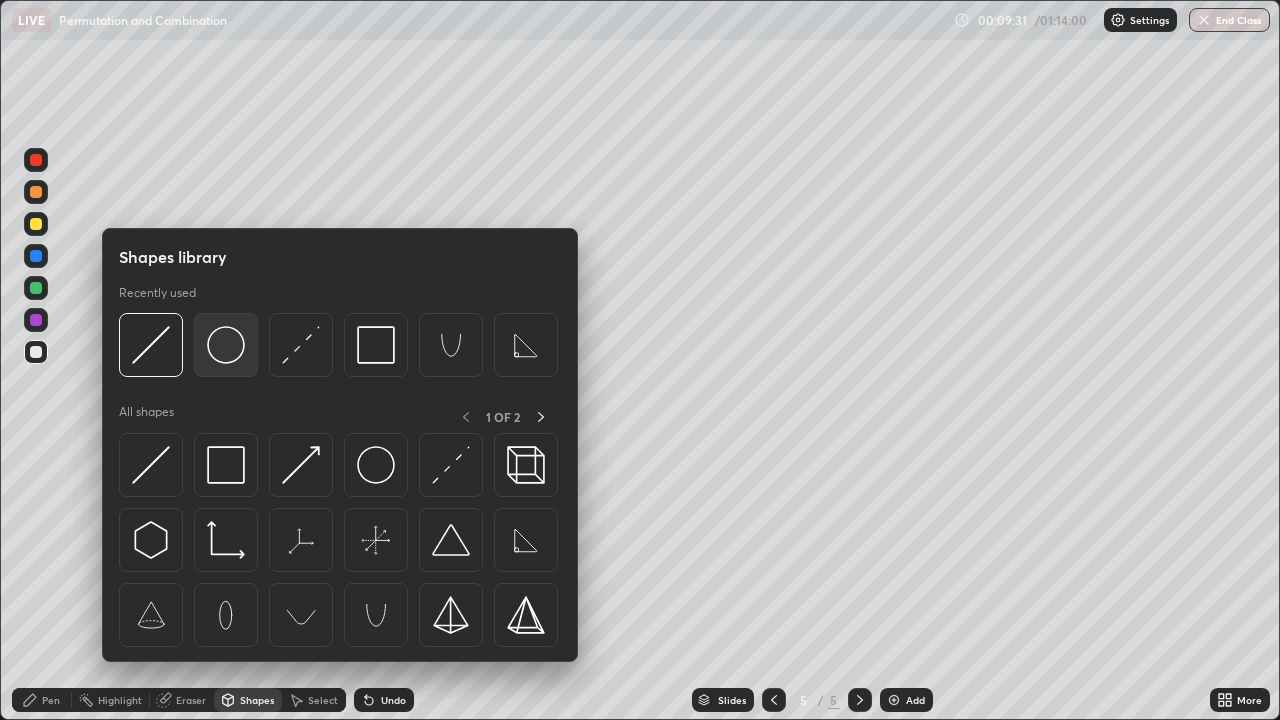 click at bounding box center (226, 345) 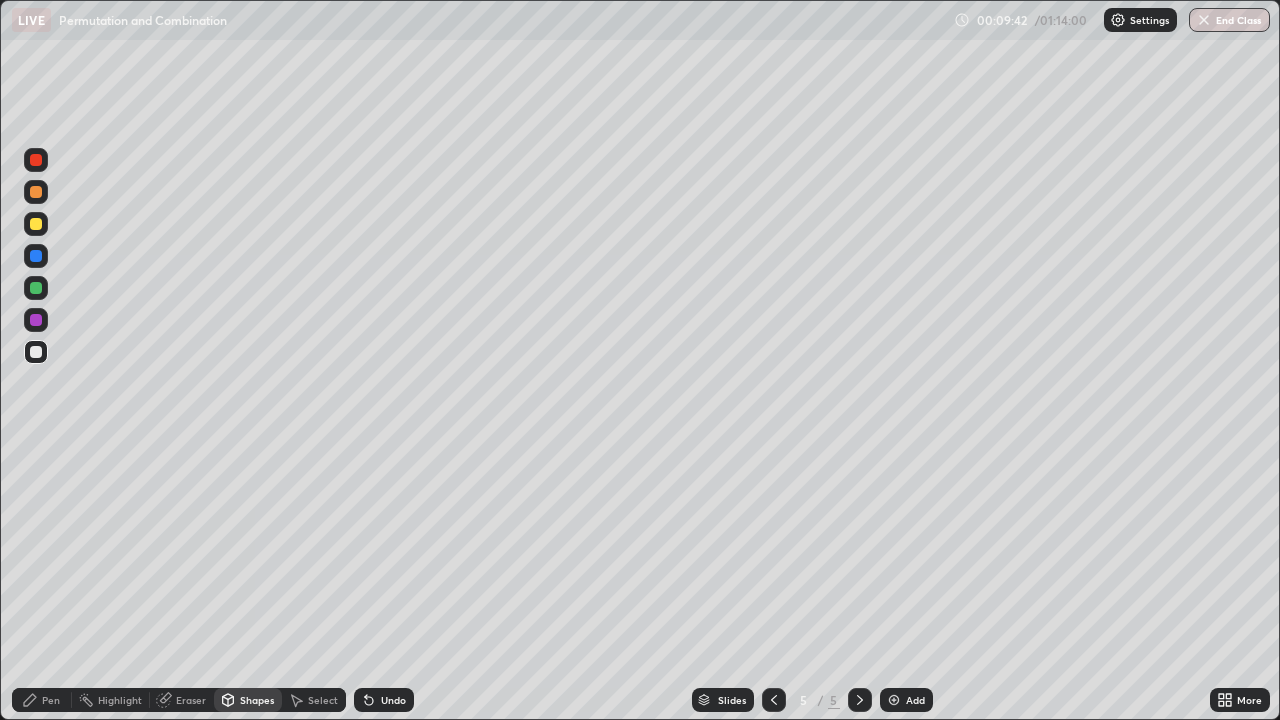 click on "Undo" at bounding box center (393, 700) 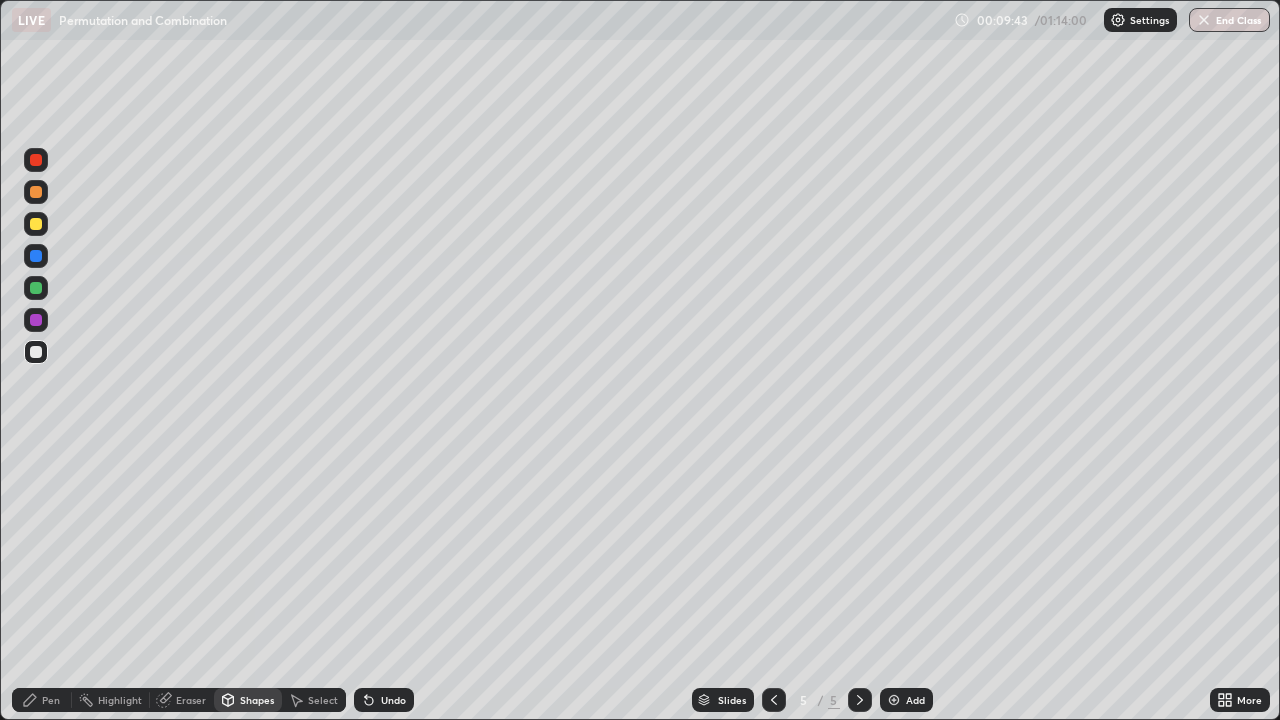 click on "Undo" at bounding box center (393, 700) 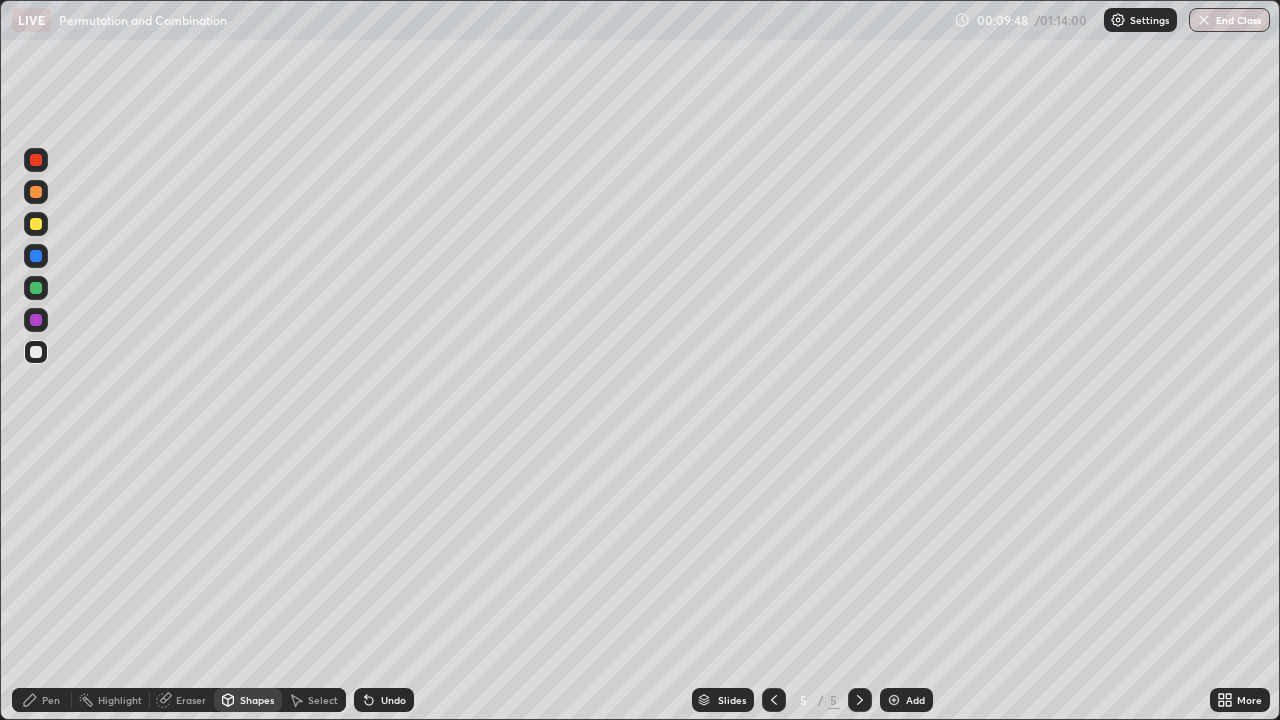 click on "Select" at bounding box center (323, 700) 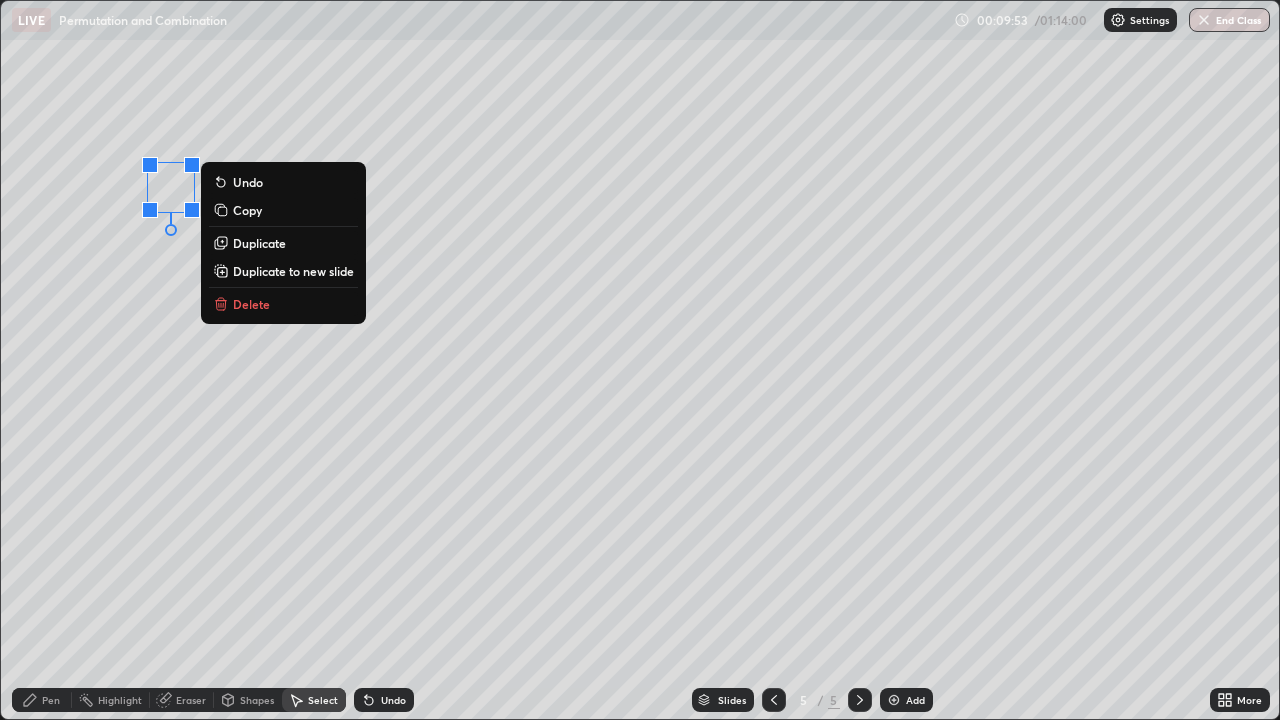 click on "Duplicate" at bounding box center [259, 243] 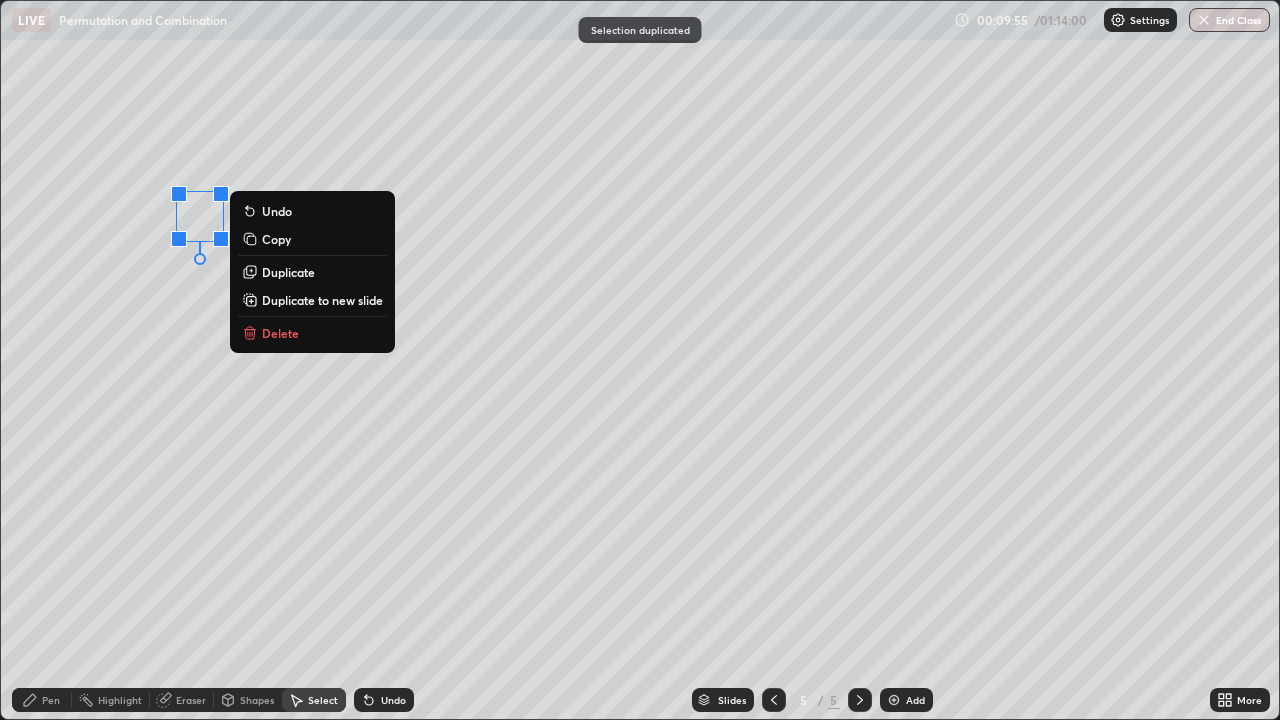 click on "Duplicate" at bounding box center (288, 272) 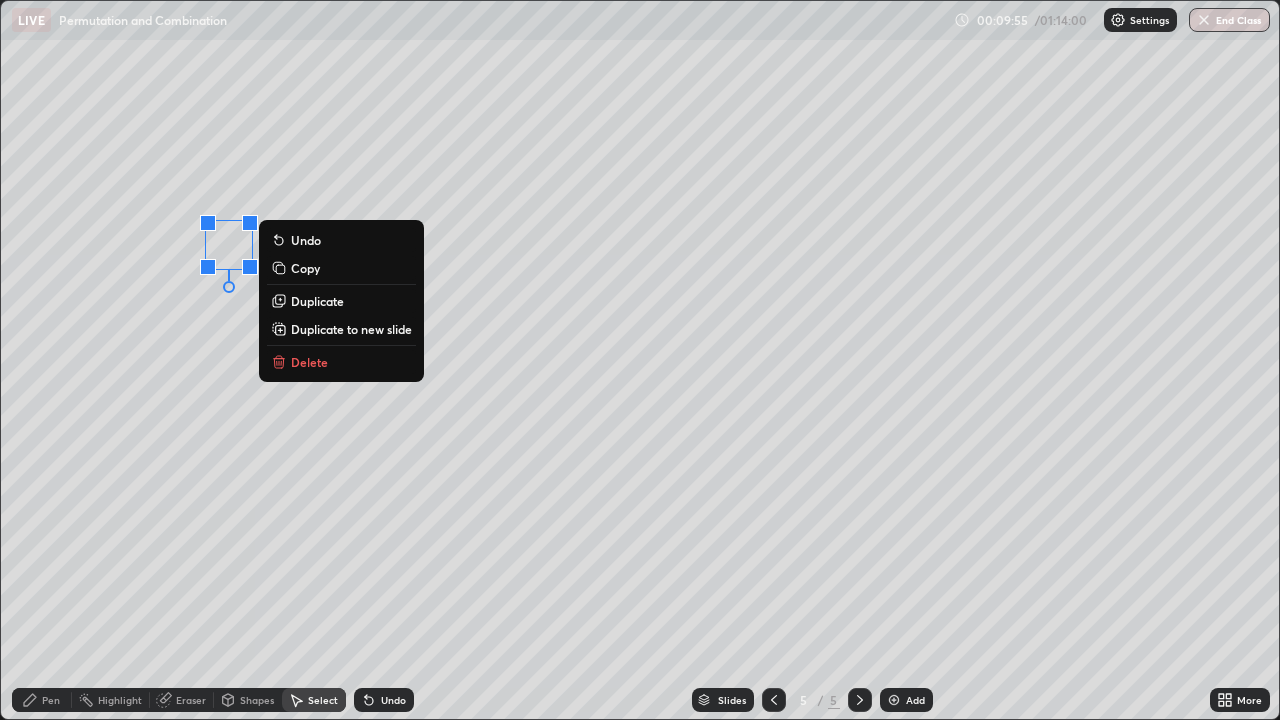 click on "Copy" at bounding box center [341, 268] 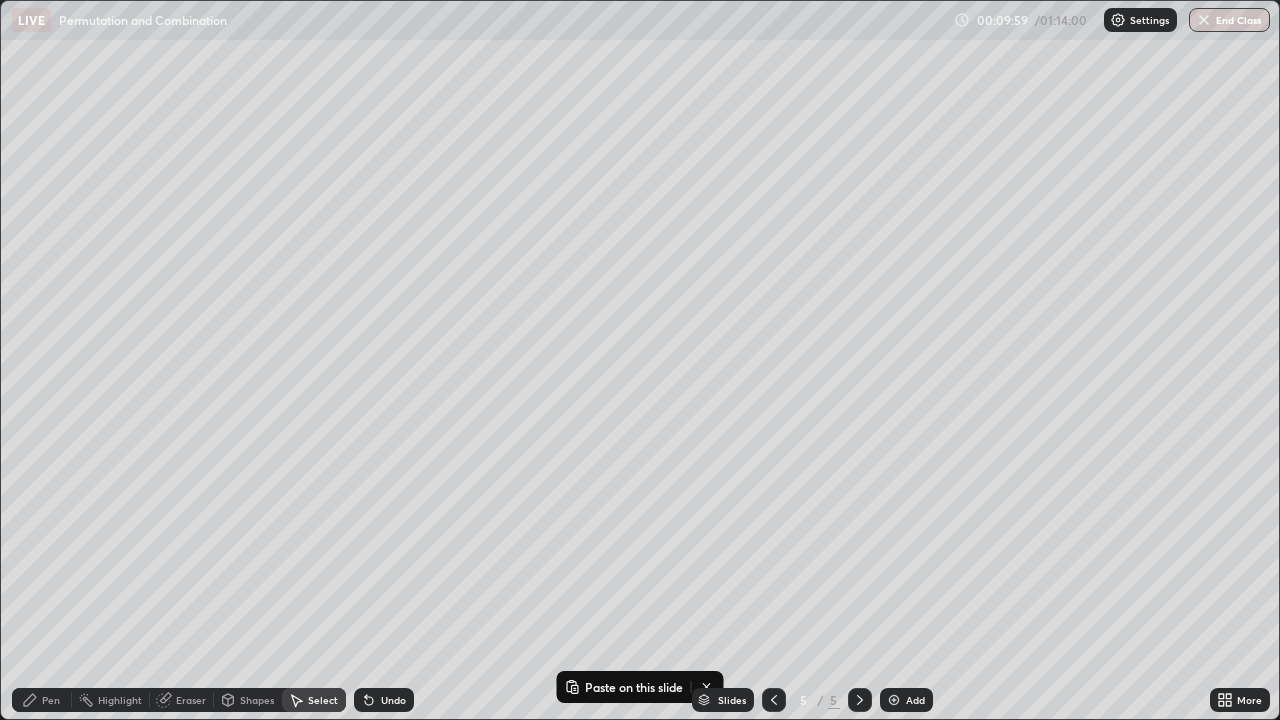 click on "0 ° Undo Copy Paste here Duplicate Duplicate to new slide Delete" at bounding box center (640, 360) 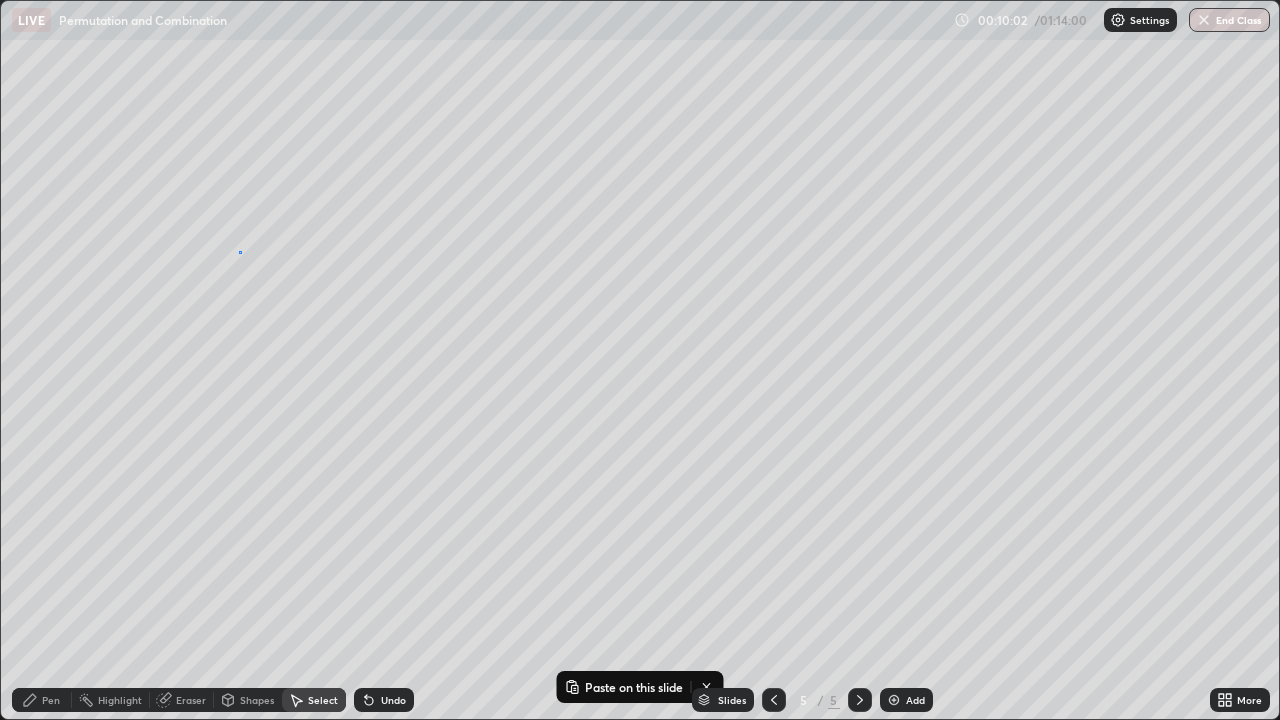 click on "0 ° Undo Copy Paste here Duplicate Duplicate to new slide Delete" at bounding box center (640, 360) 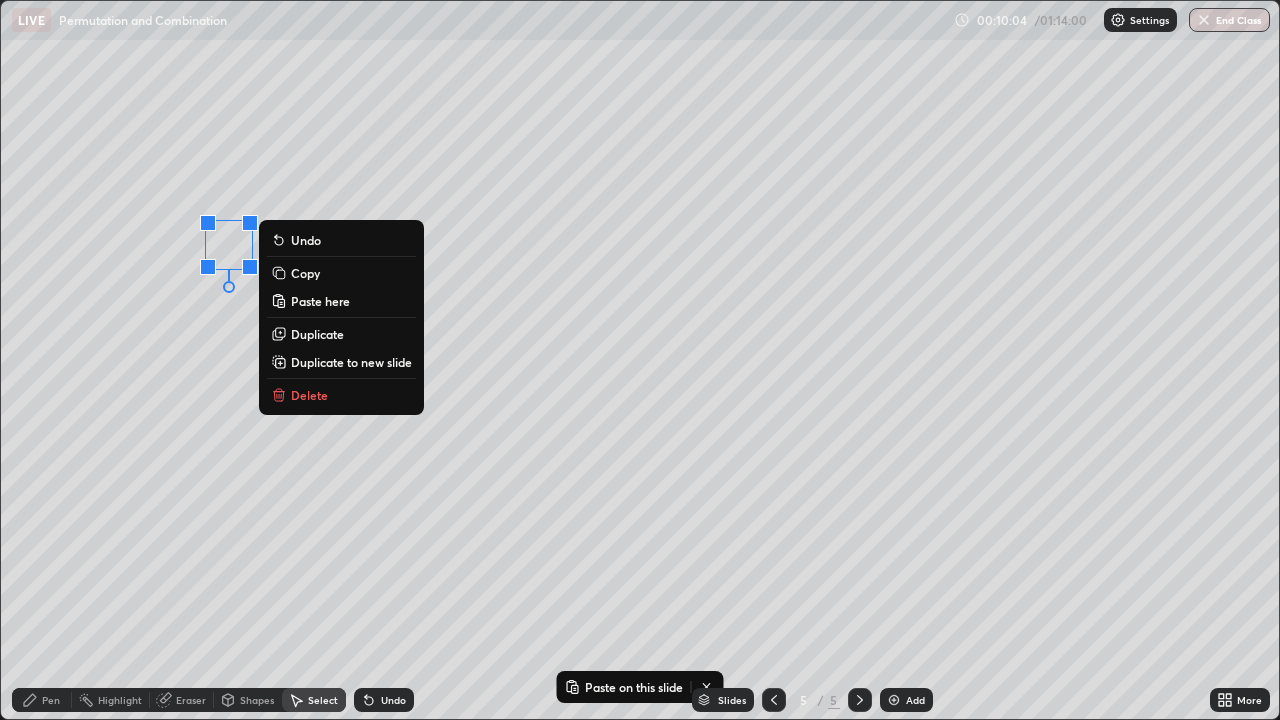 click on "Paste here" at bounding box center (320, 301) 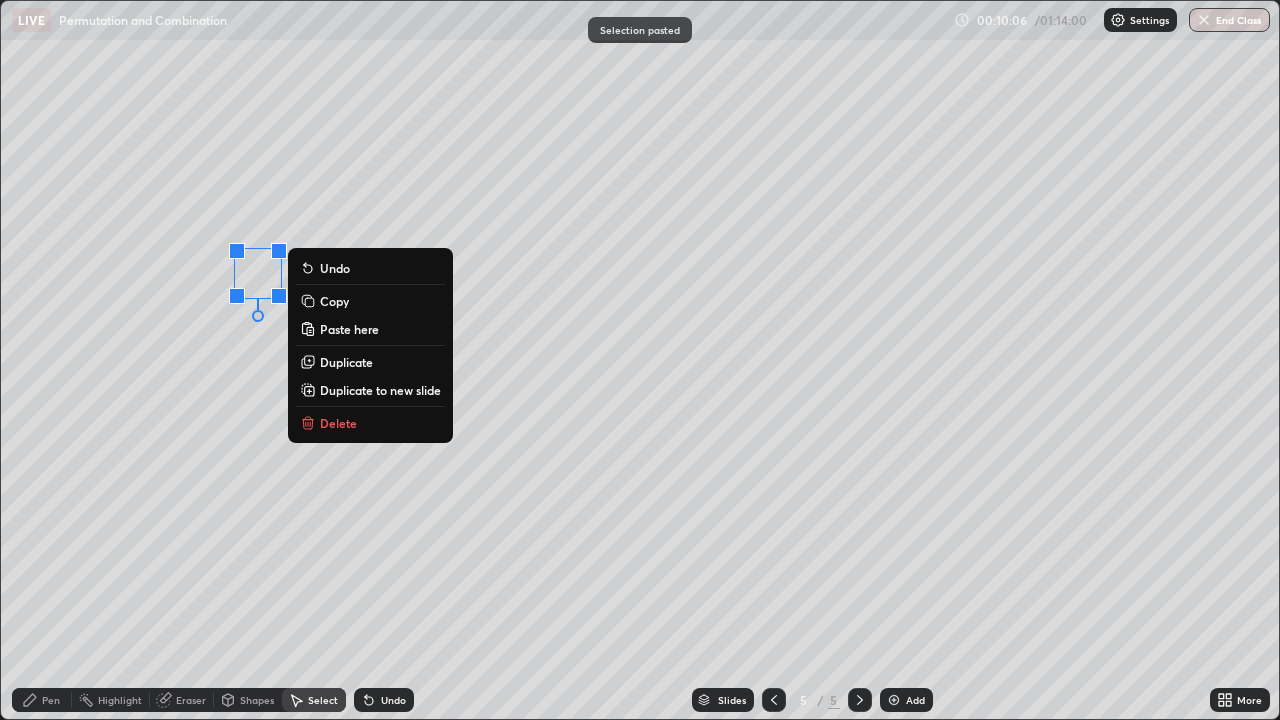 click on "0 ° Undo Copy Paste here Duplicate Duplicate to new slide Delete" at bounding box center (640, 360) 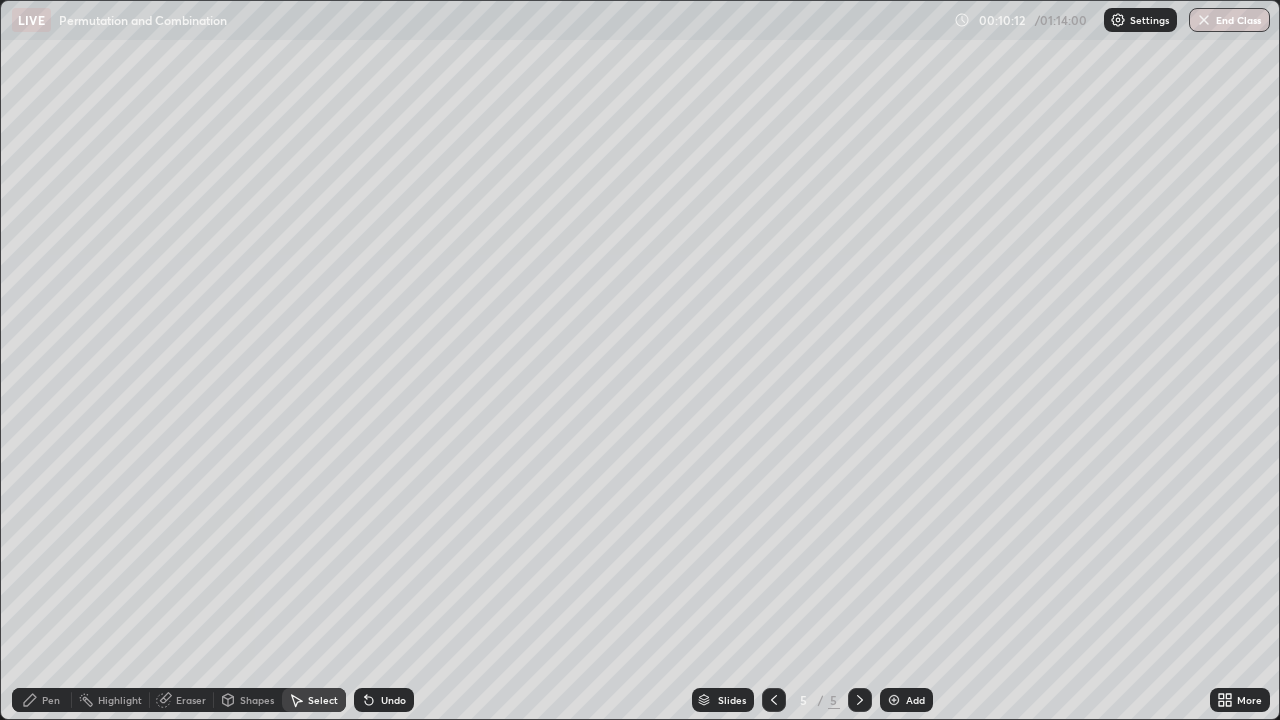 click on "Shapes" at bounding box center [257, 700] 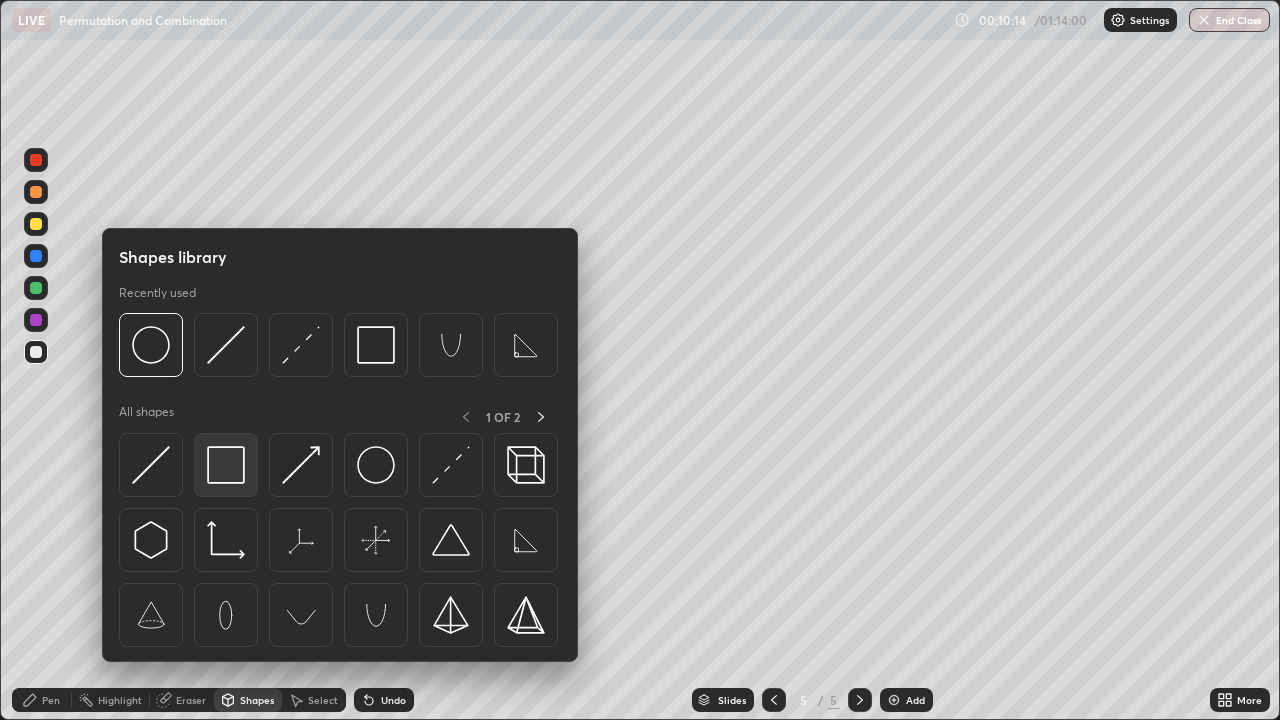 click at bounding box center [226, 465] 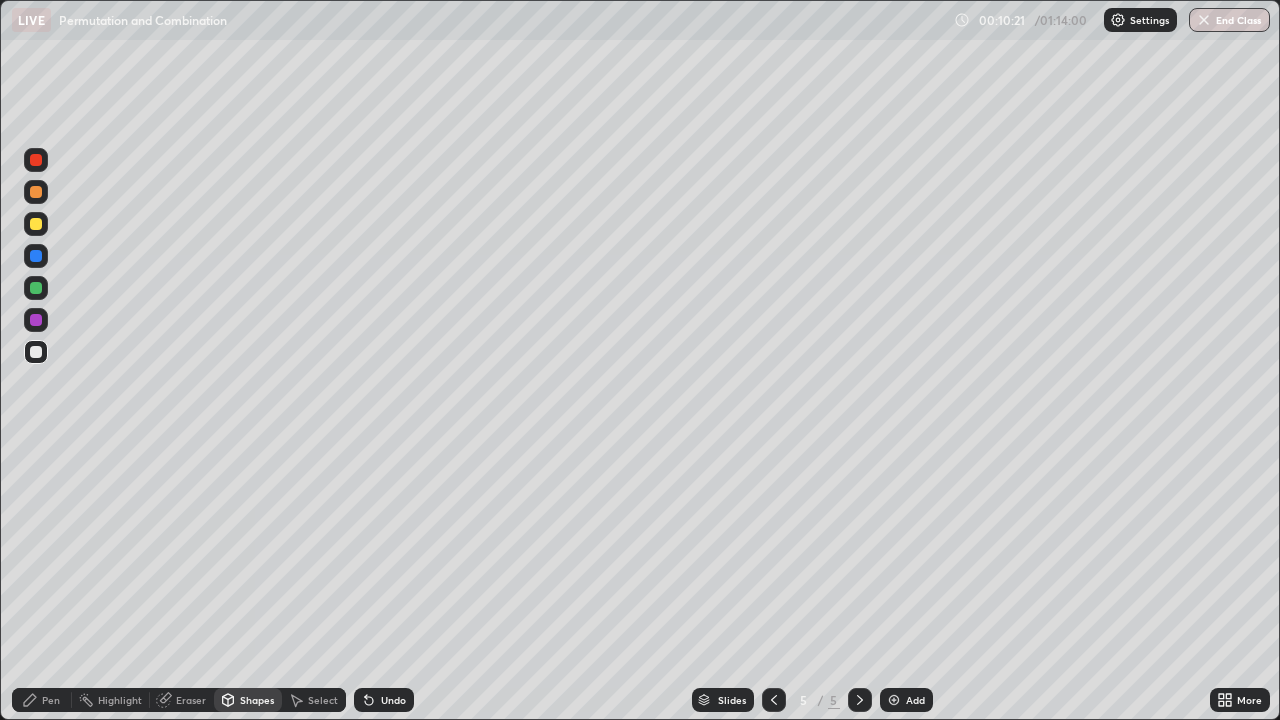 click on "Select" at bounding box center (323, 700) 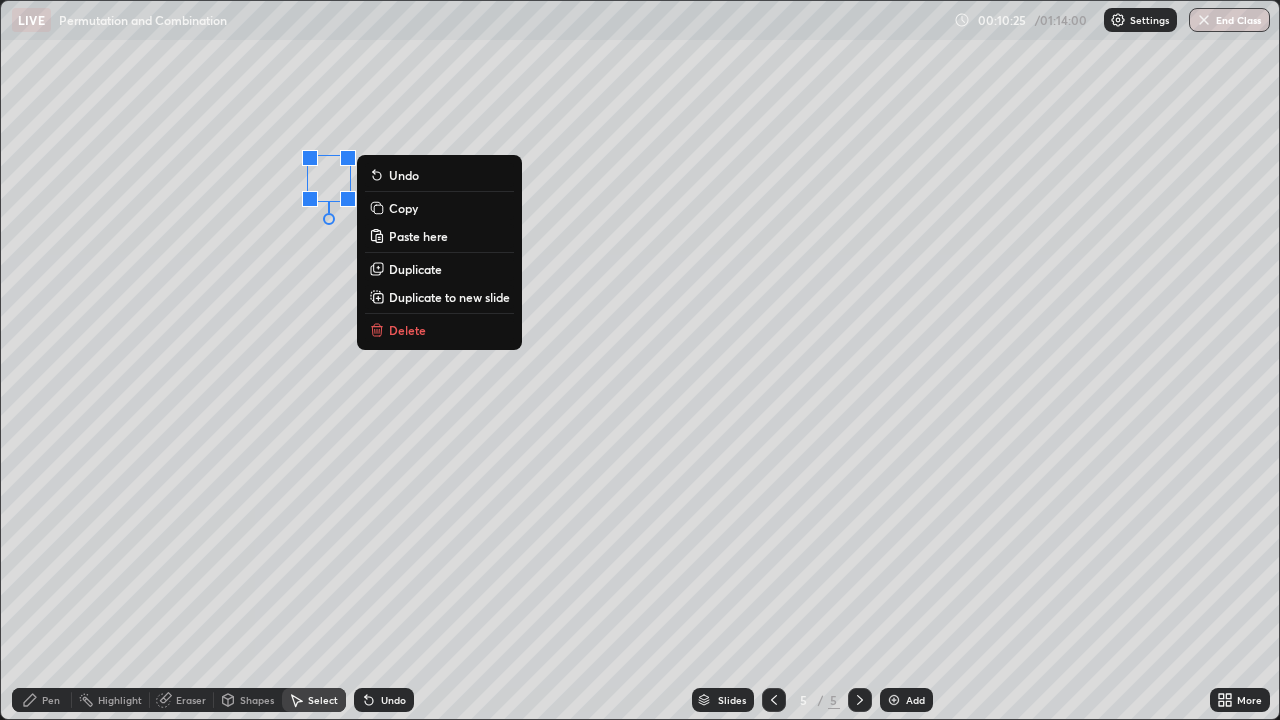 click on "Duplicate" at bounding box center (415, 269) 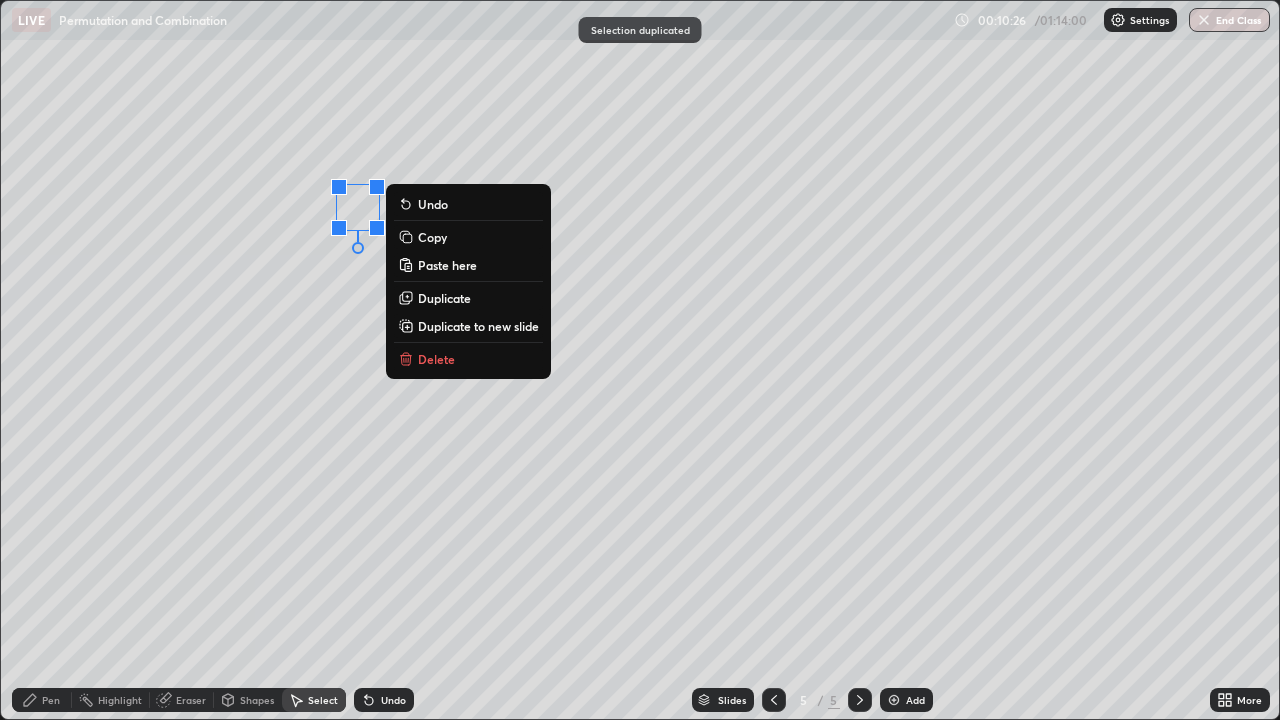 click on "Duplicate" at bounding box center [444, 298] 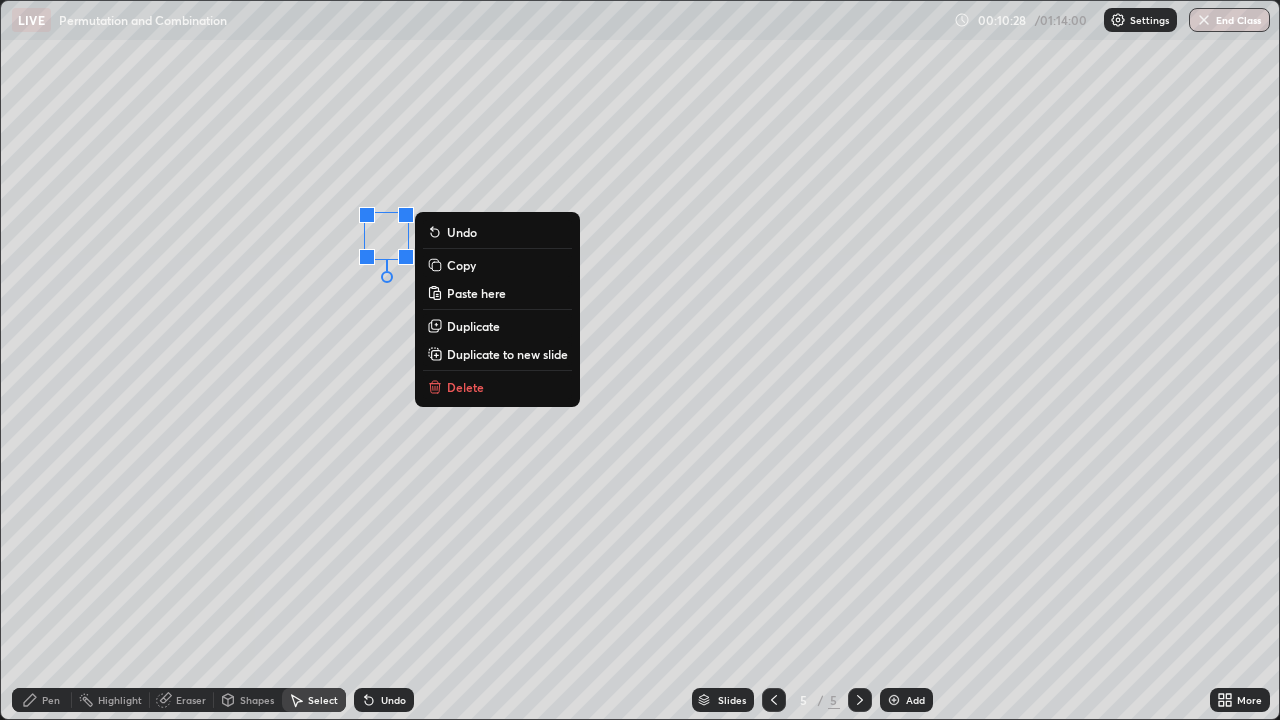 click on "Duplicate" at bounding box center (473, 326) 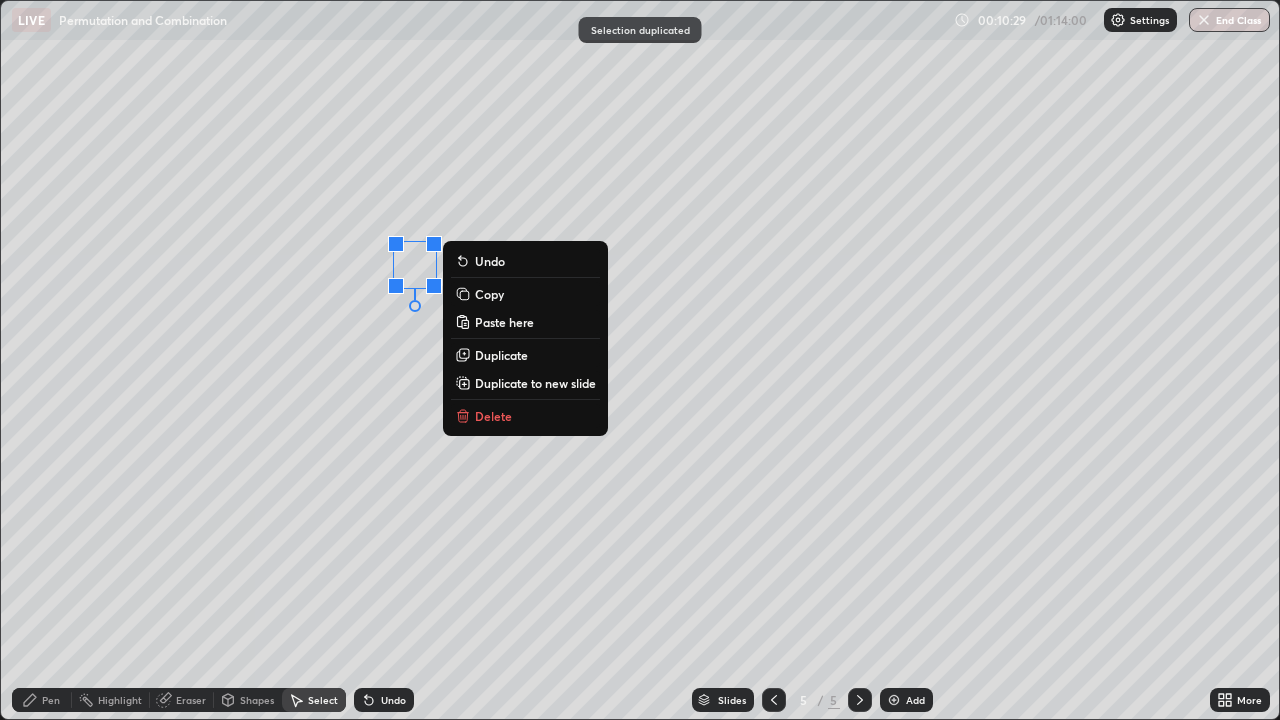 click on "Duplicate" at bounding box center (501, 355) 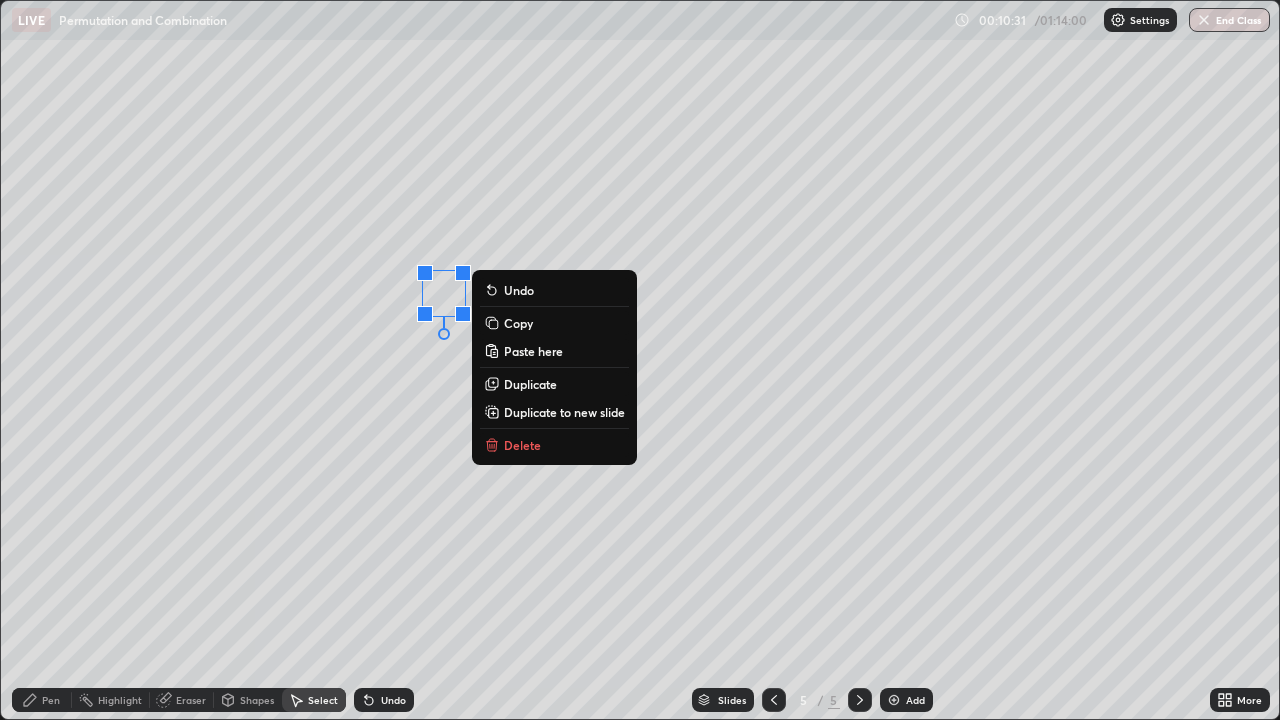click on "0 ° Undo Copy Paste here Duplicate Duplicate to new slide Delete" at bounding box center [640, 360] 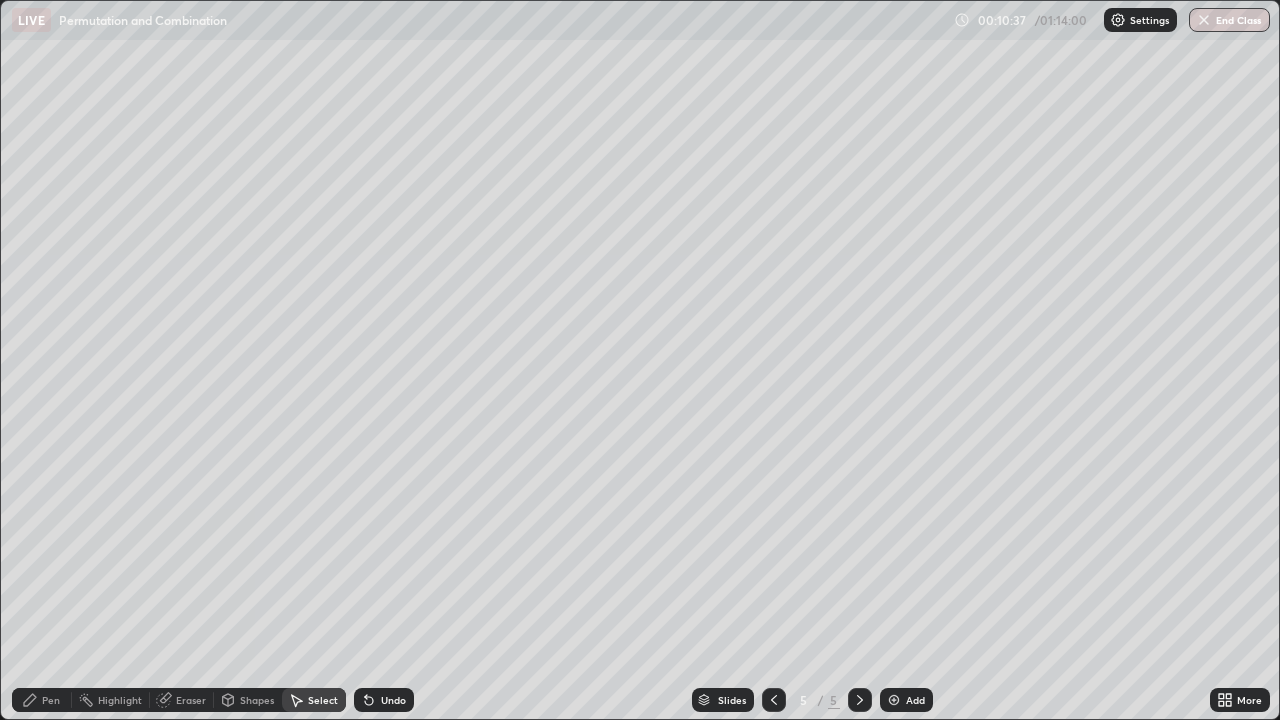 click 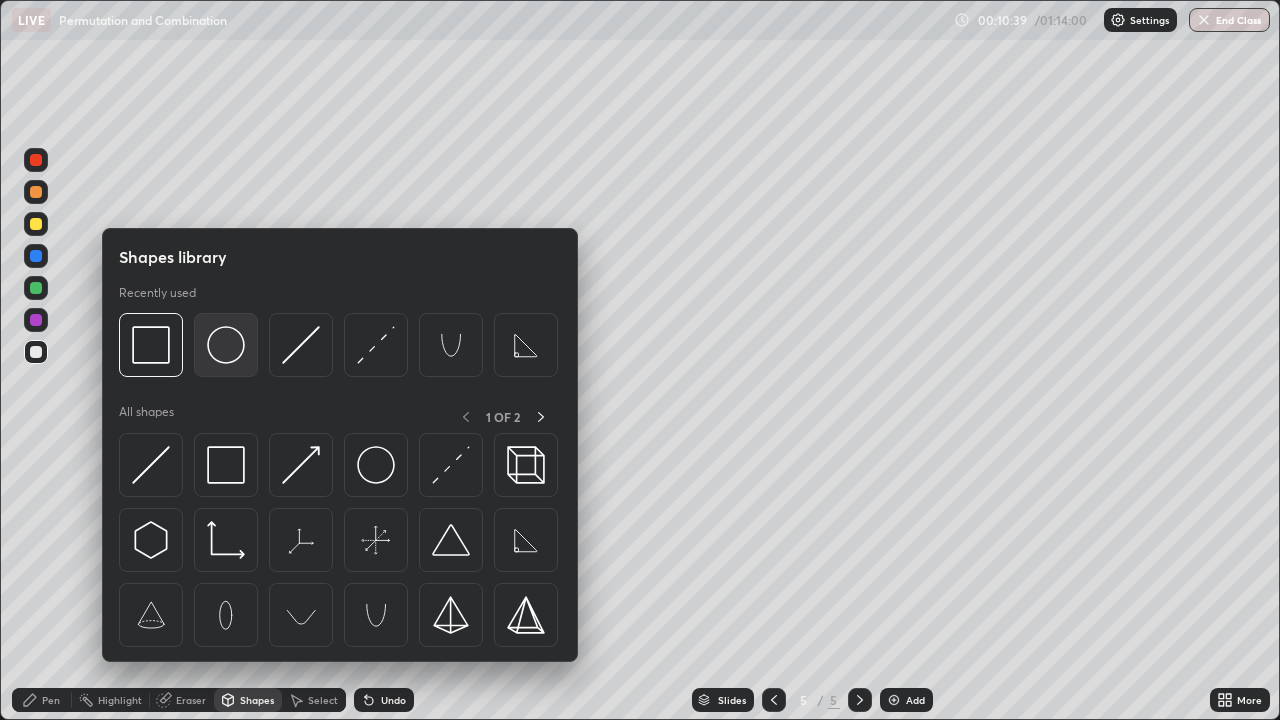 click at bounding box center (226, 345) 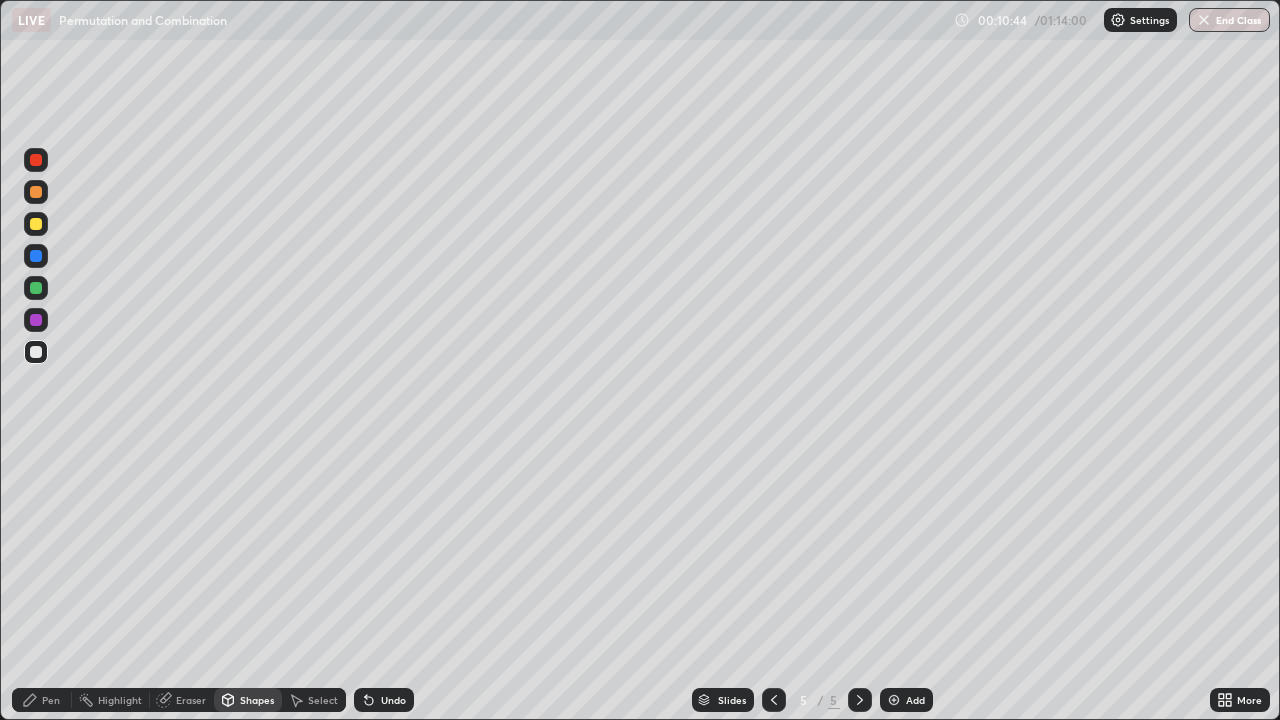 click on "Pen" at bounding box center [51, 700] 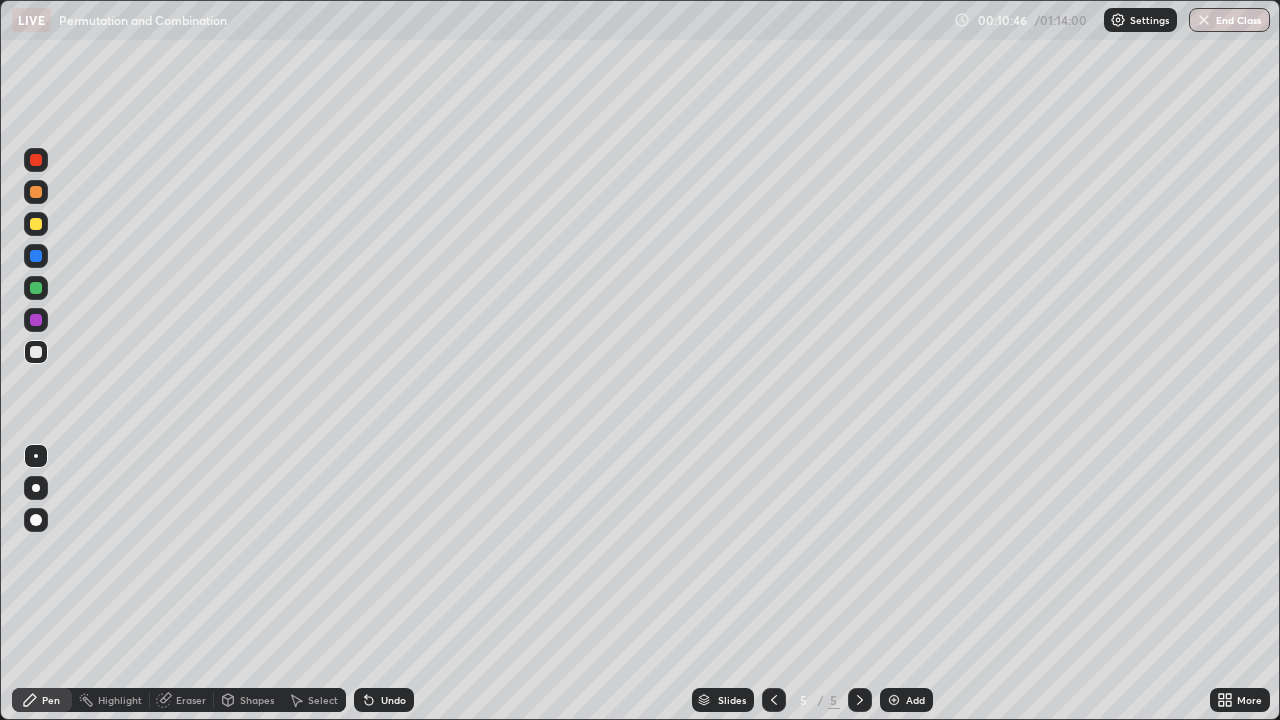 click on "Shapes" at bounding box center (248, 700) 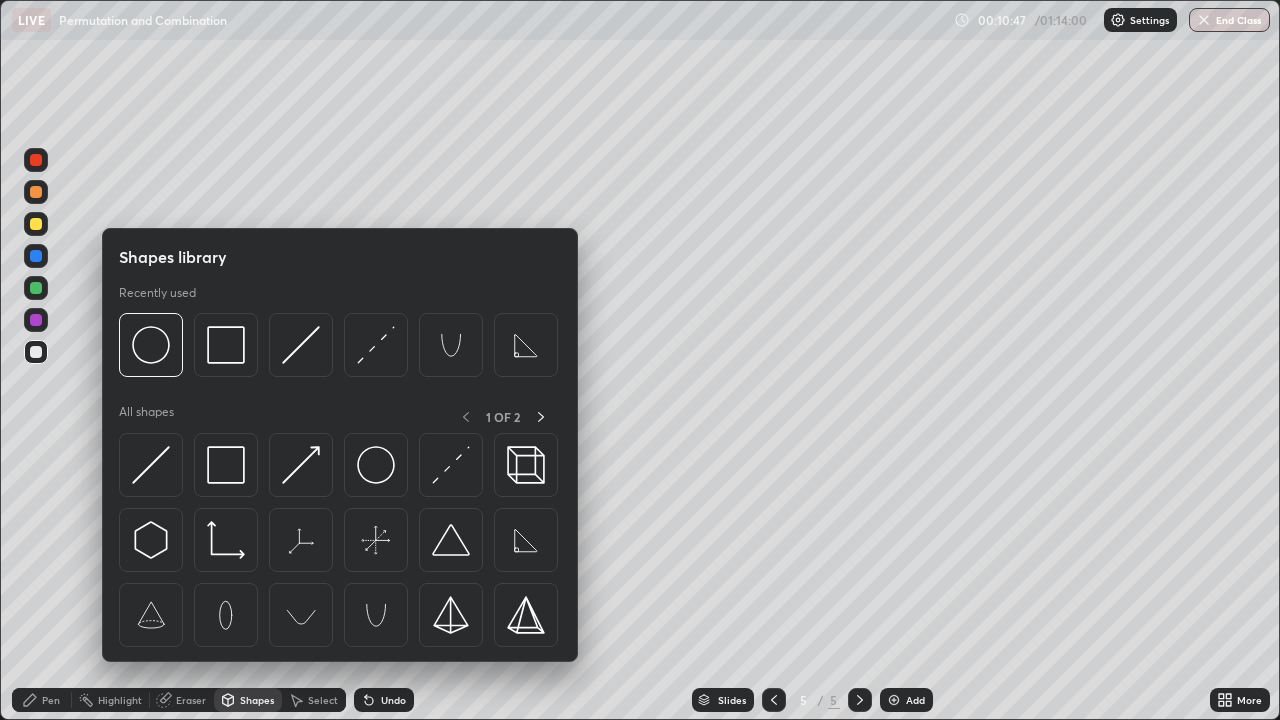 click on "Select" at bounding box center (323, 700) 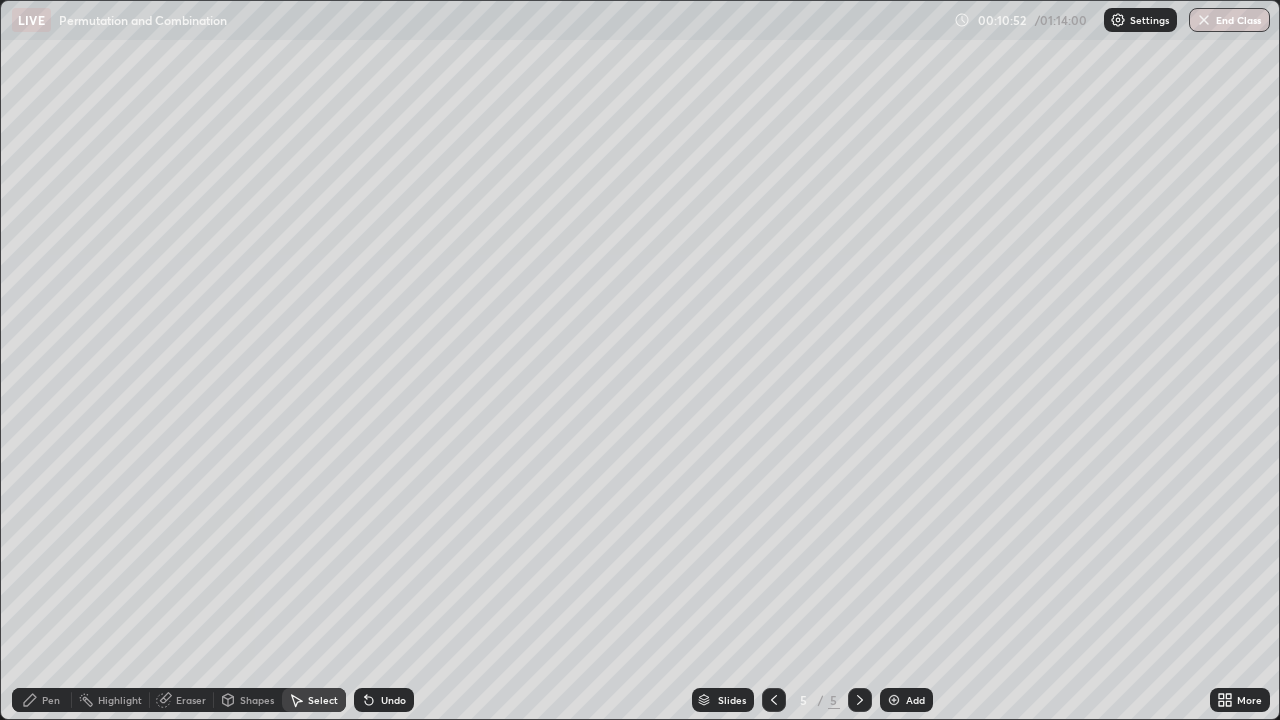 click on "Pen" at bounding box center (51, 700) 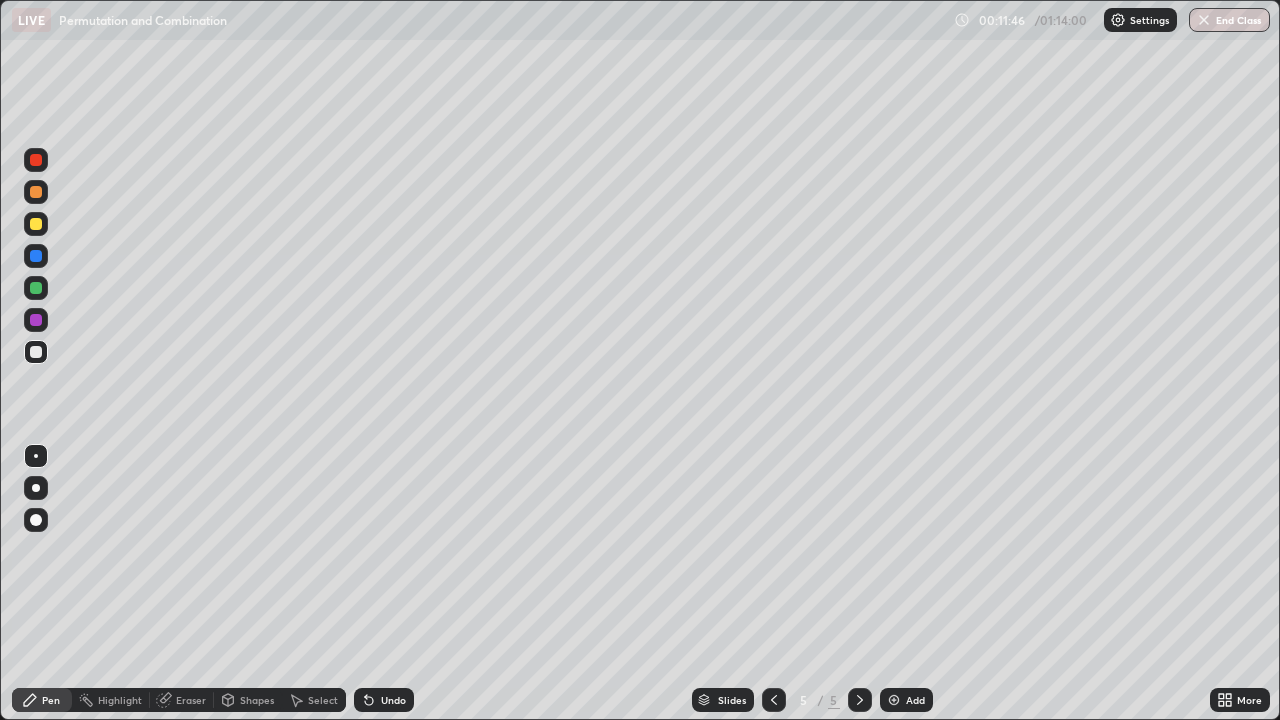 click at bounding box center [36, 224] 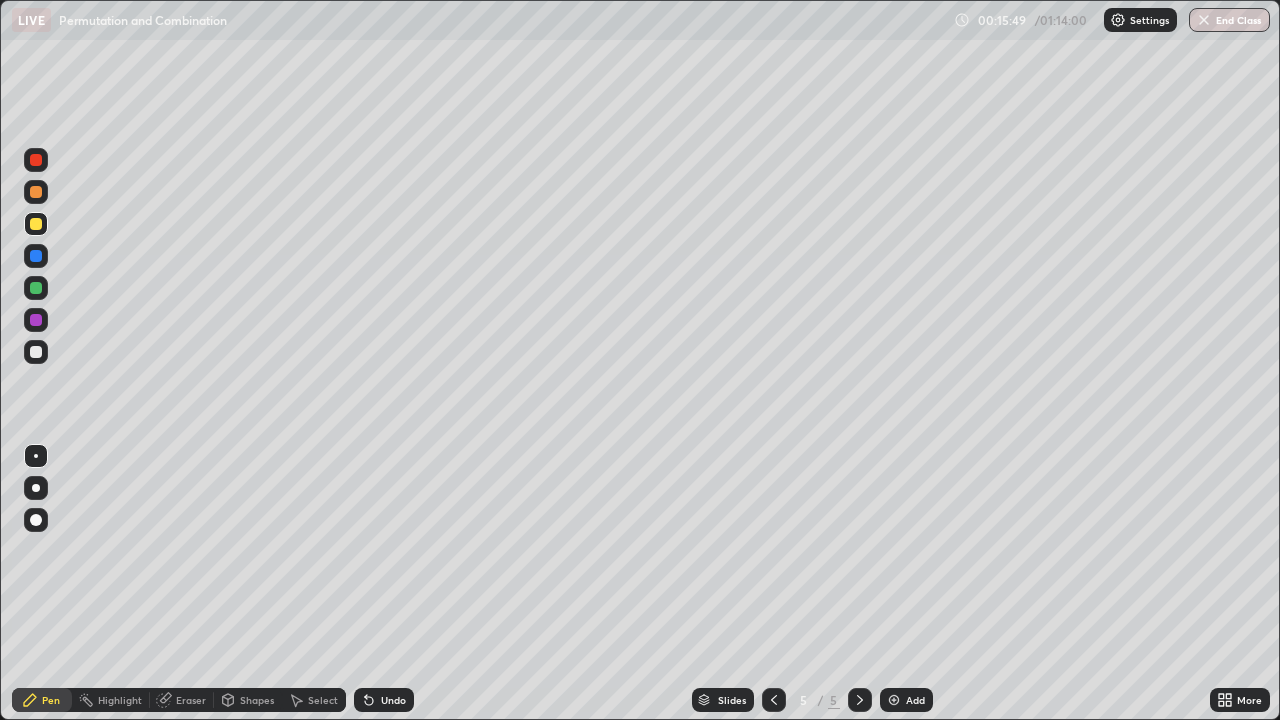 click at bounding box center [36, 352] 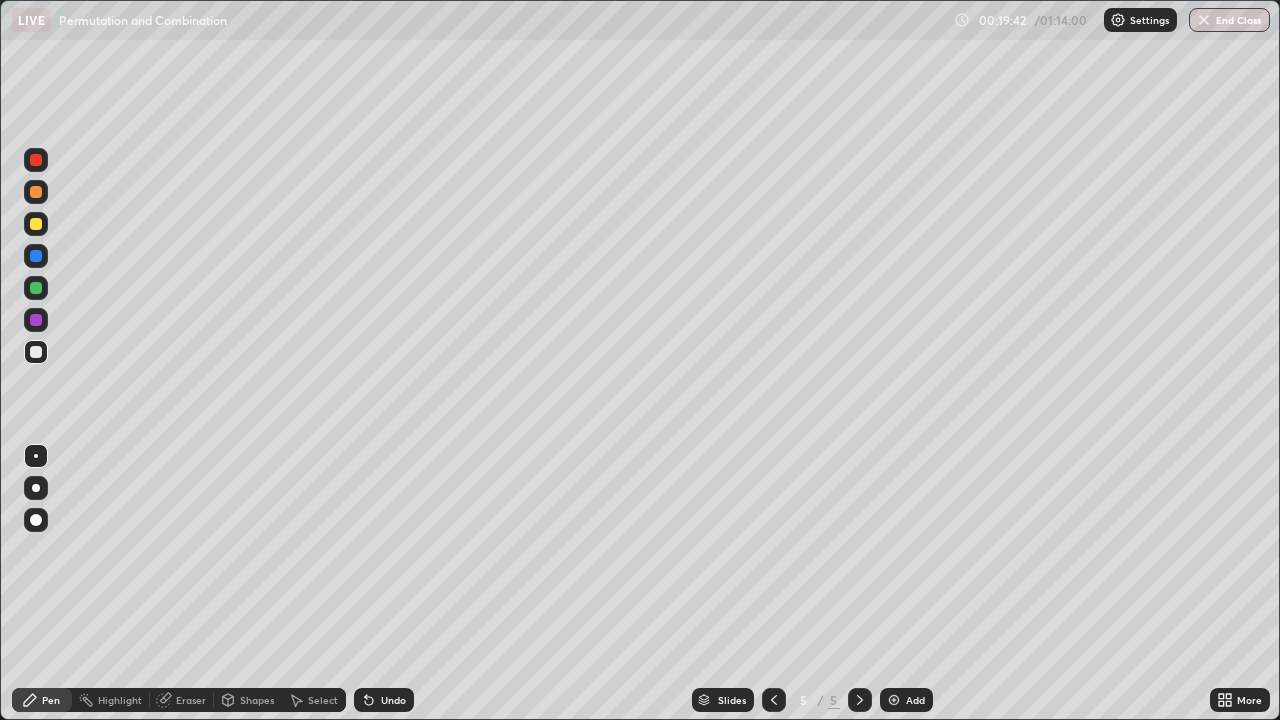 click on "Add" at bounding box center [915, 700] 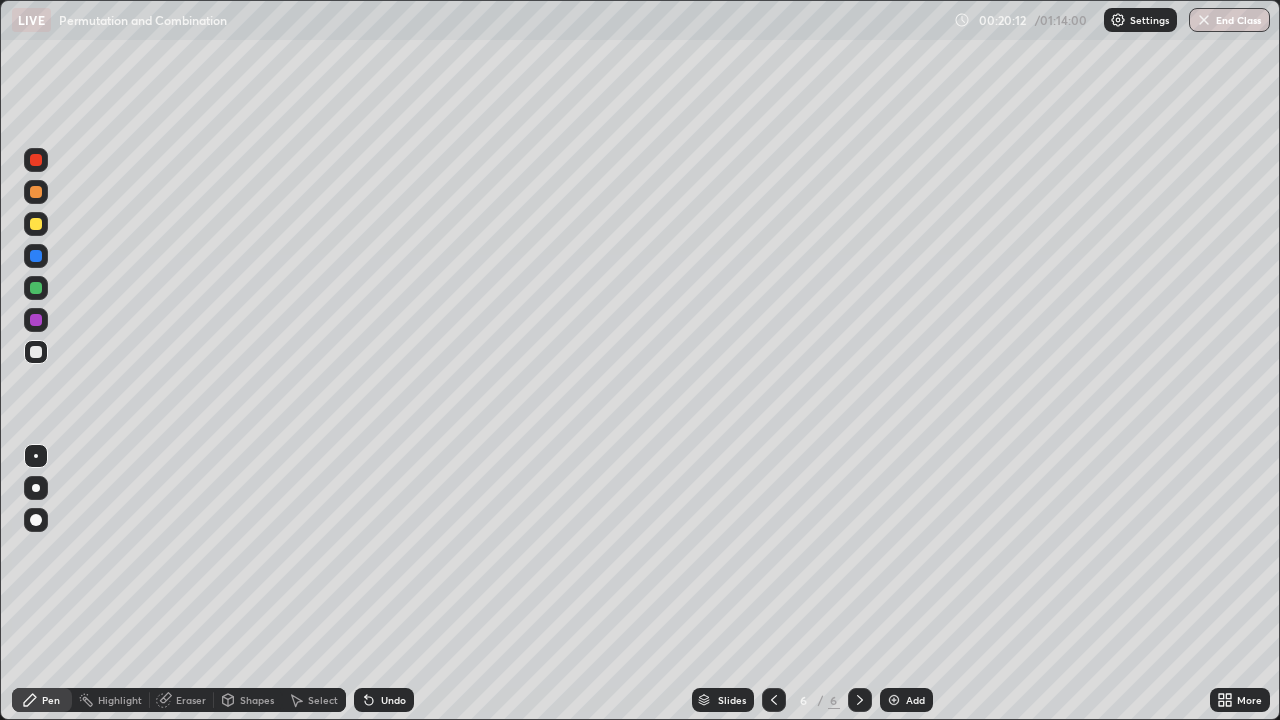 click at bounding box center (36, 224) 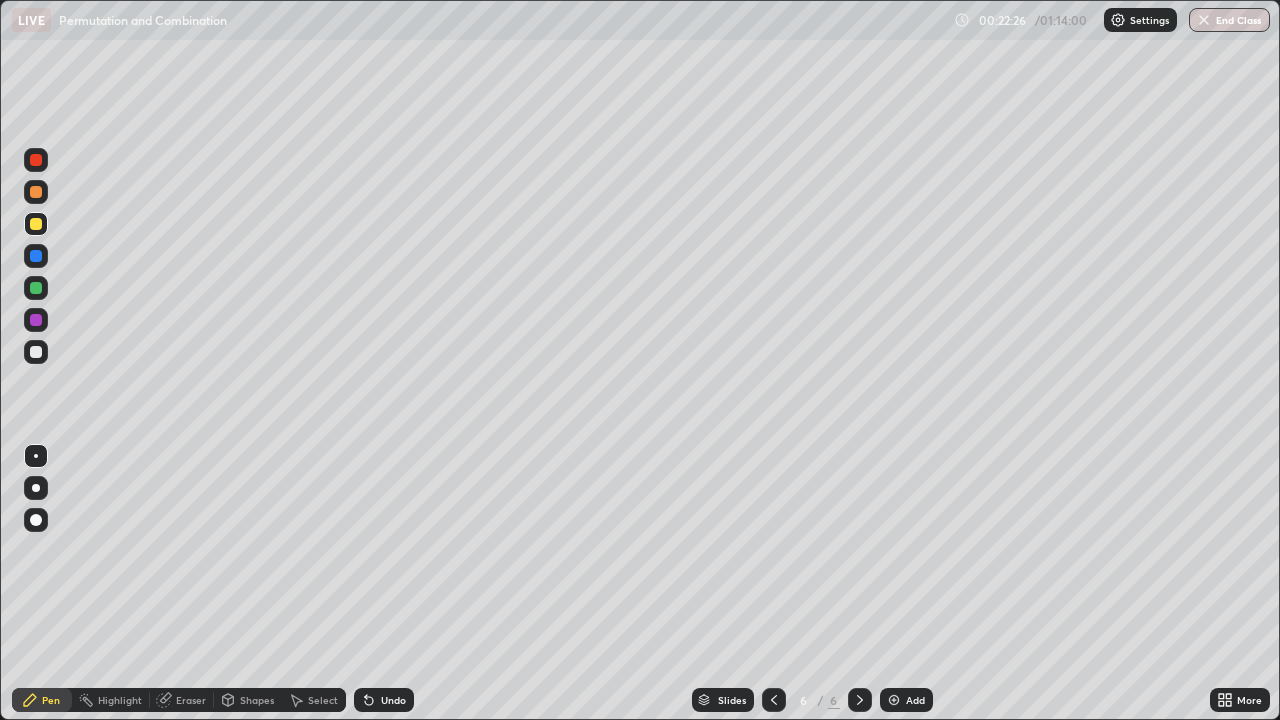 click on "Undo" at bounding box center [393, 700] 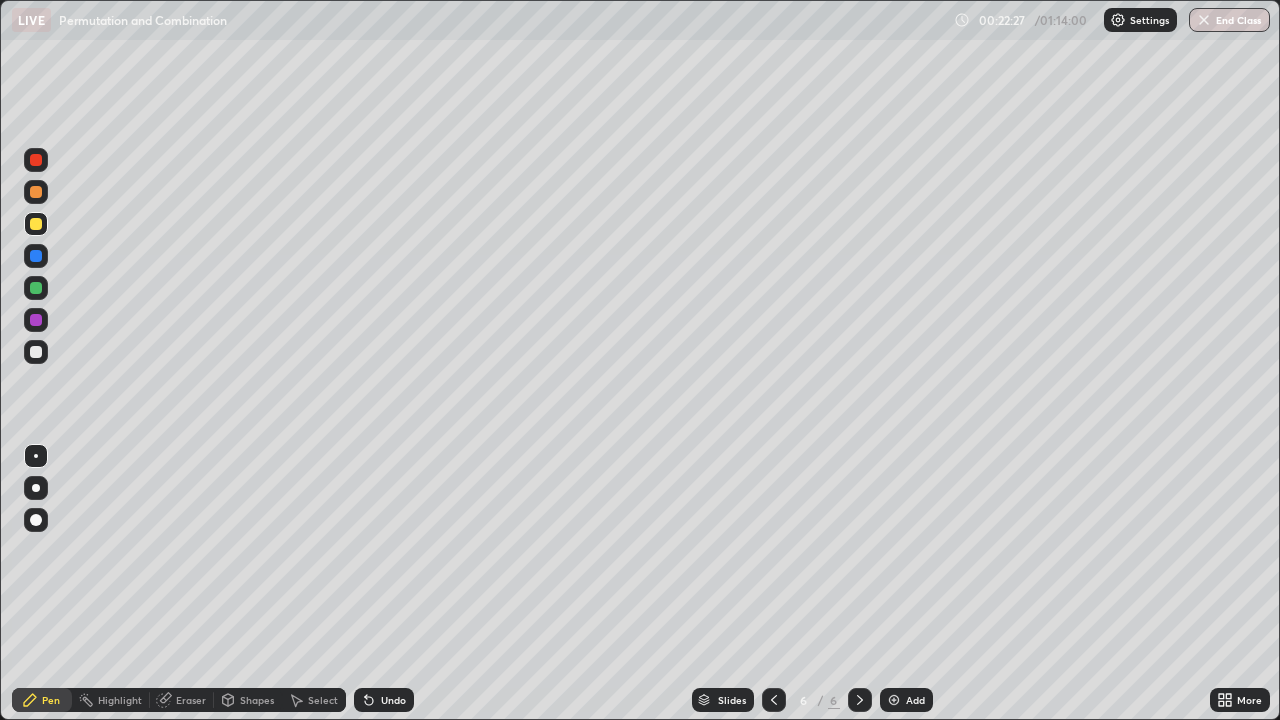 click on "Undo" at bounding box center [393, 700] 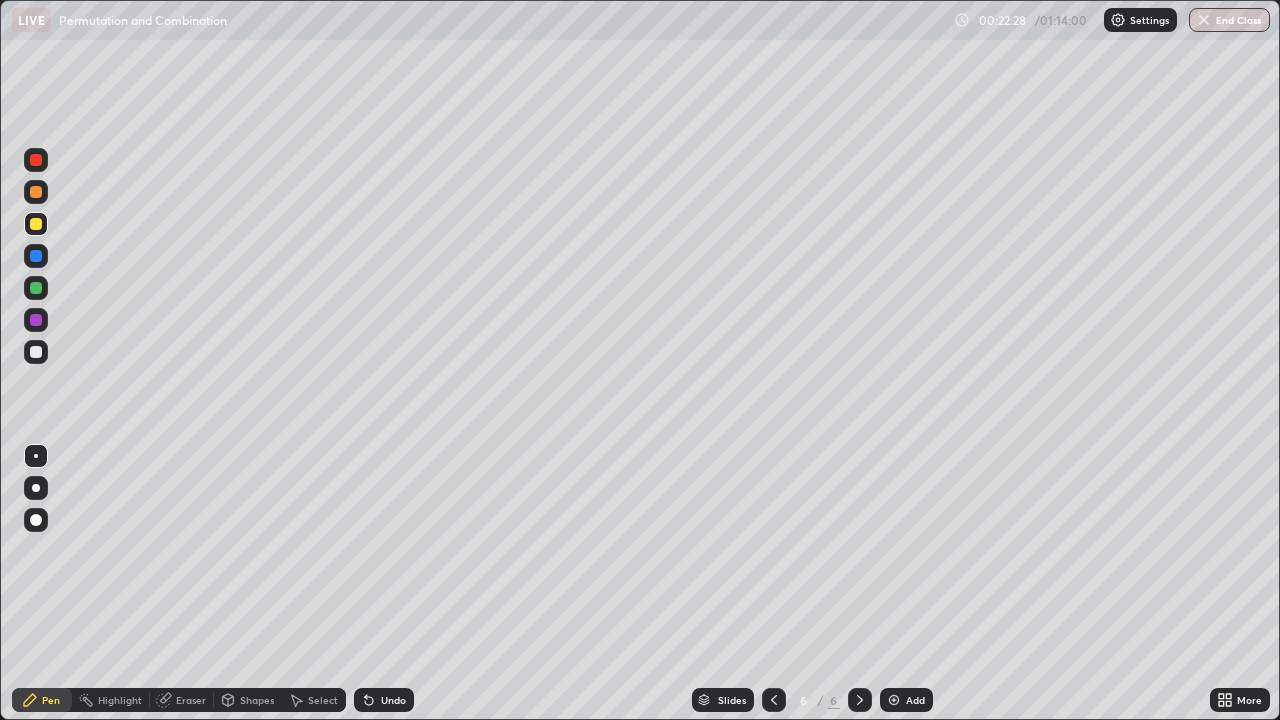 click 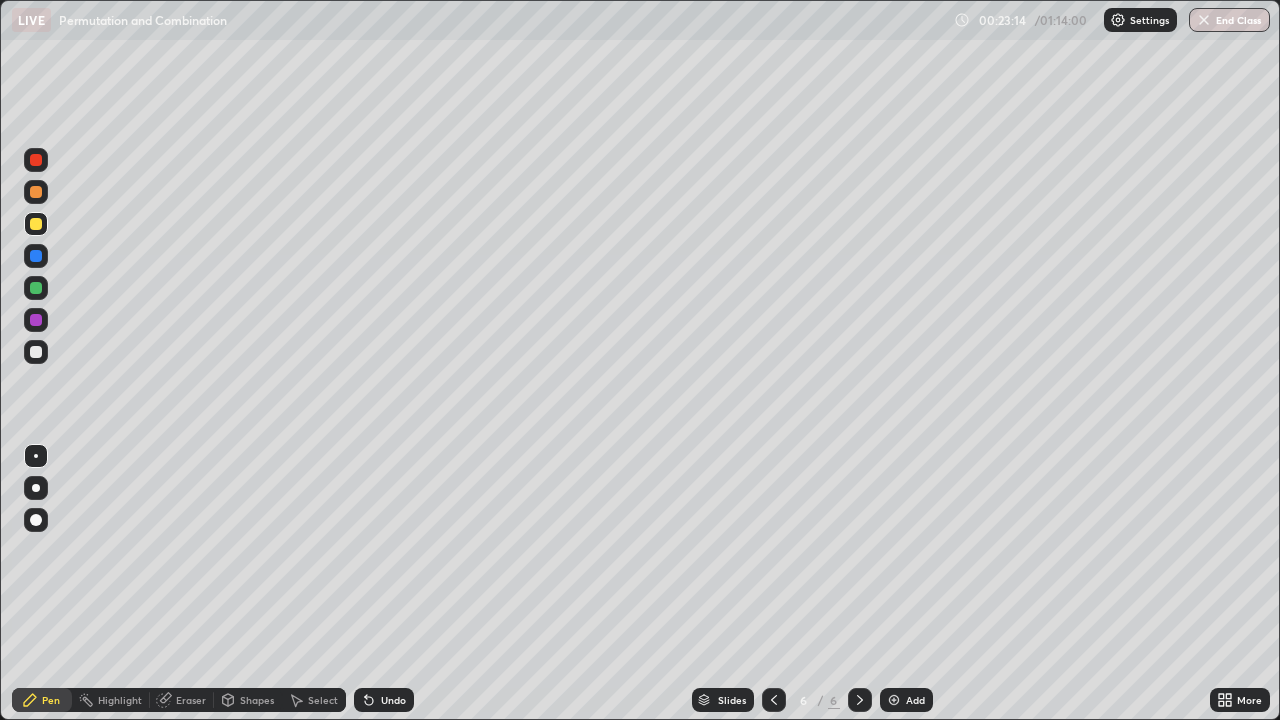 click at bounding box center (36, 352) 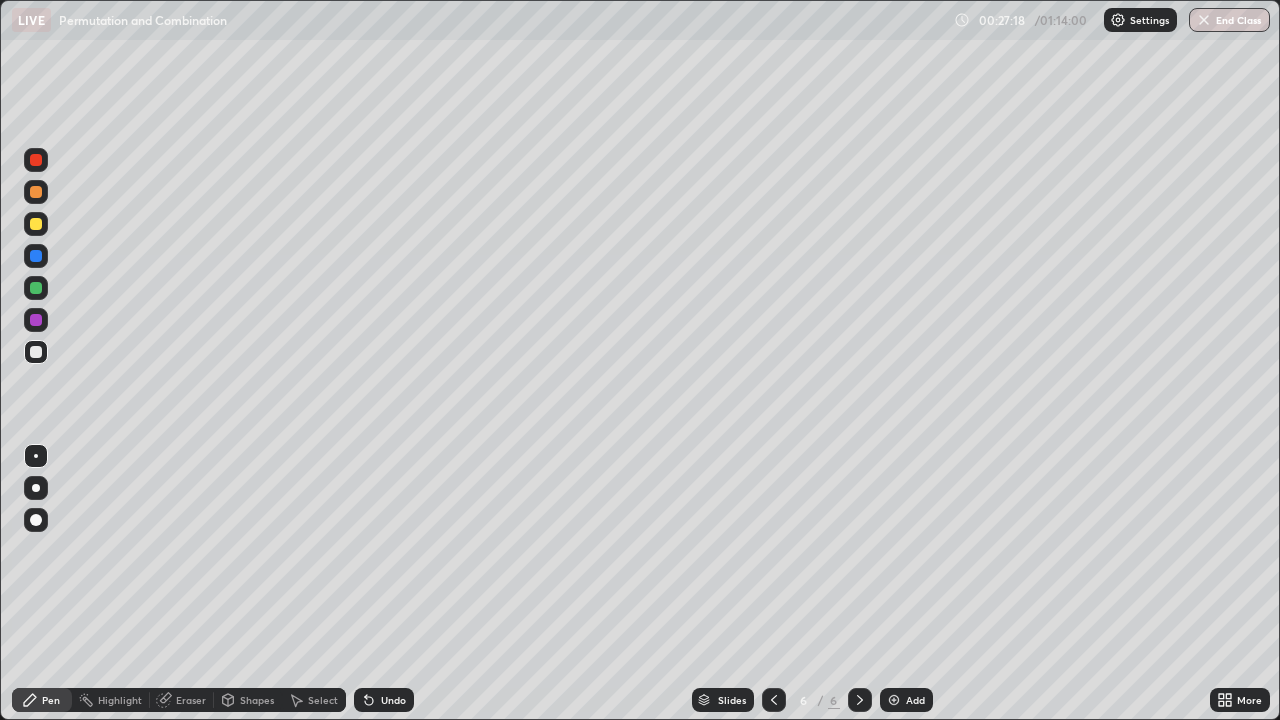 click at bounding box center [36, 224] 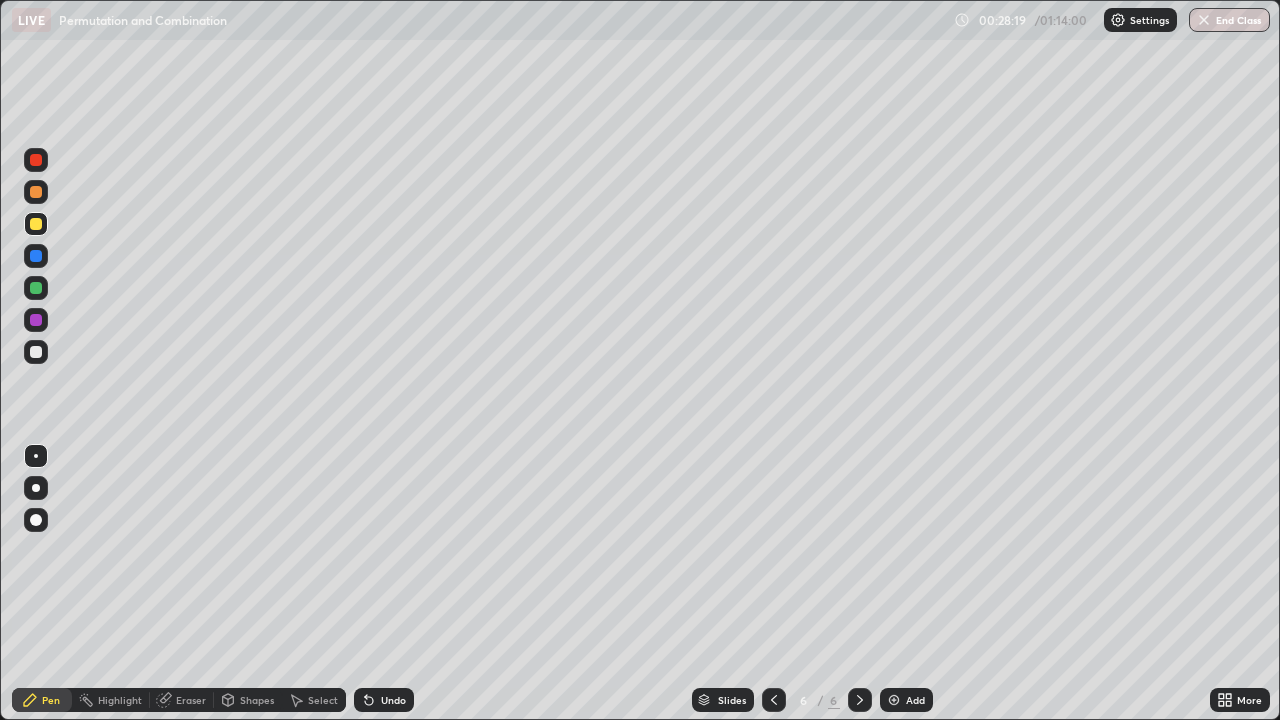 click at bounding box center (36, 352) 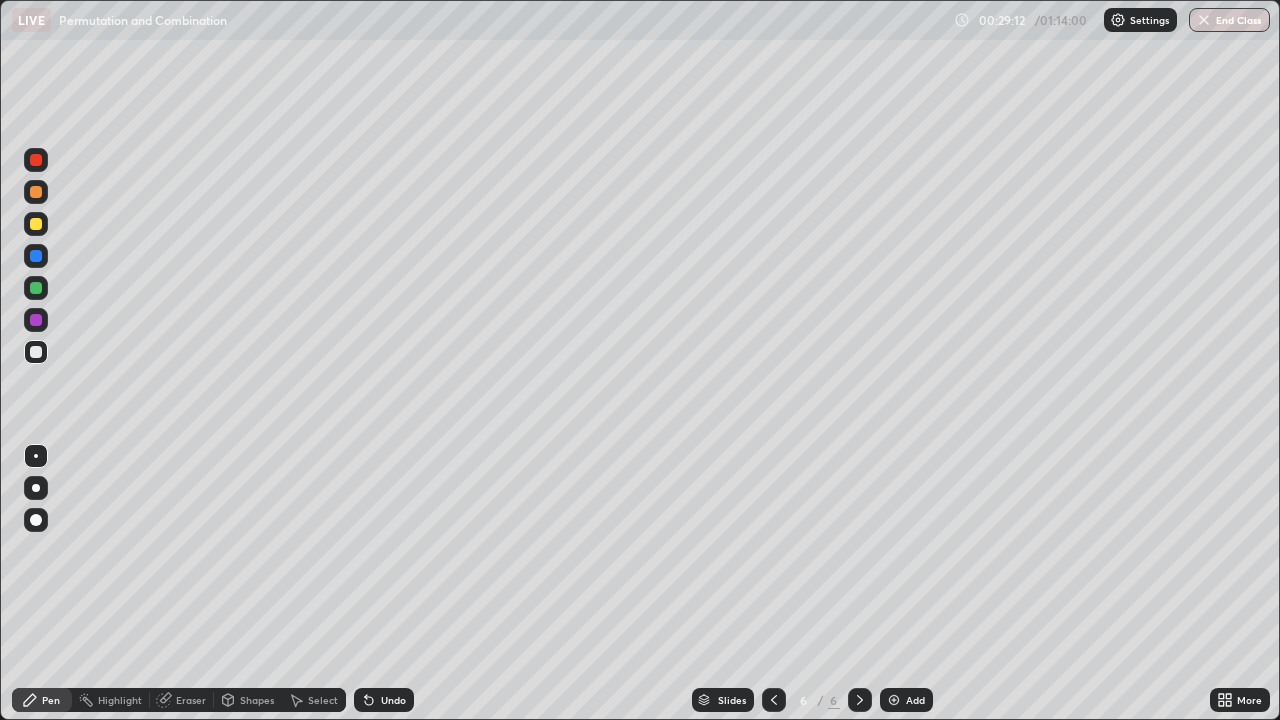 click at bounding box center [36, 288] 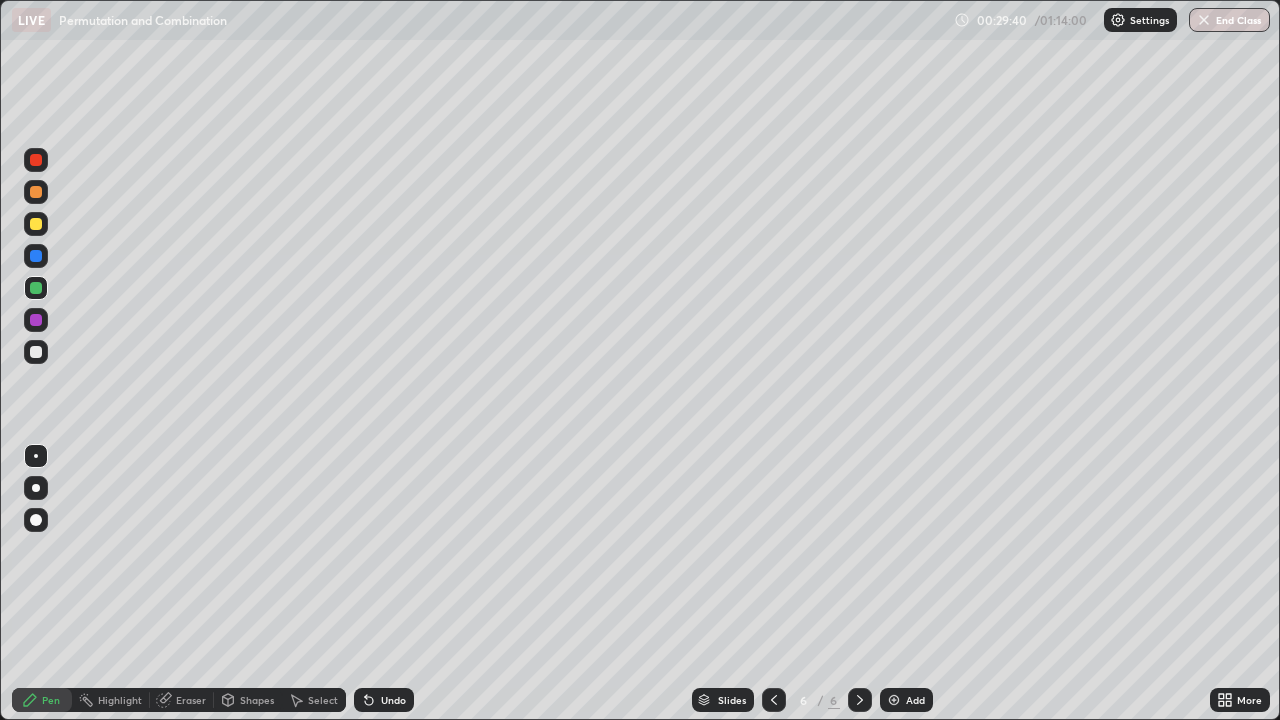 click on "Undo" at bounding box center [384, 700] 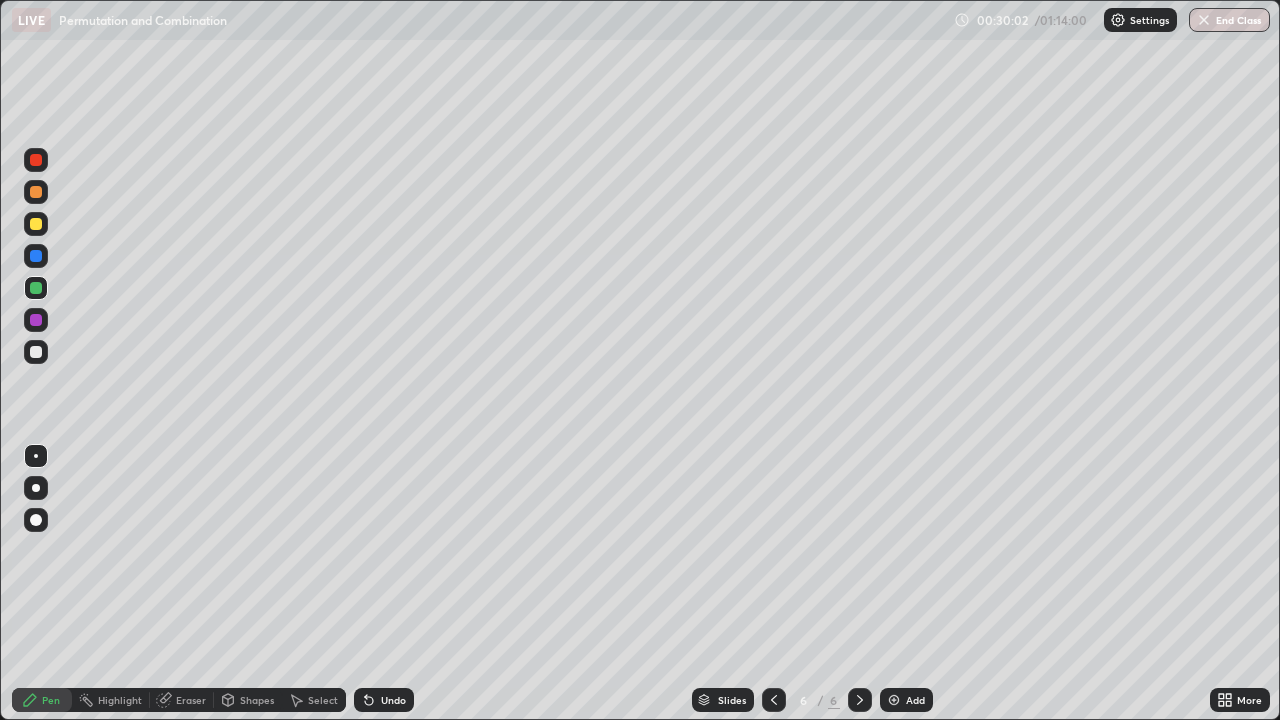 click 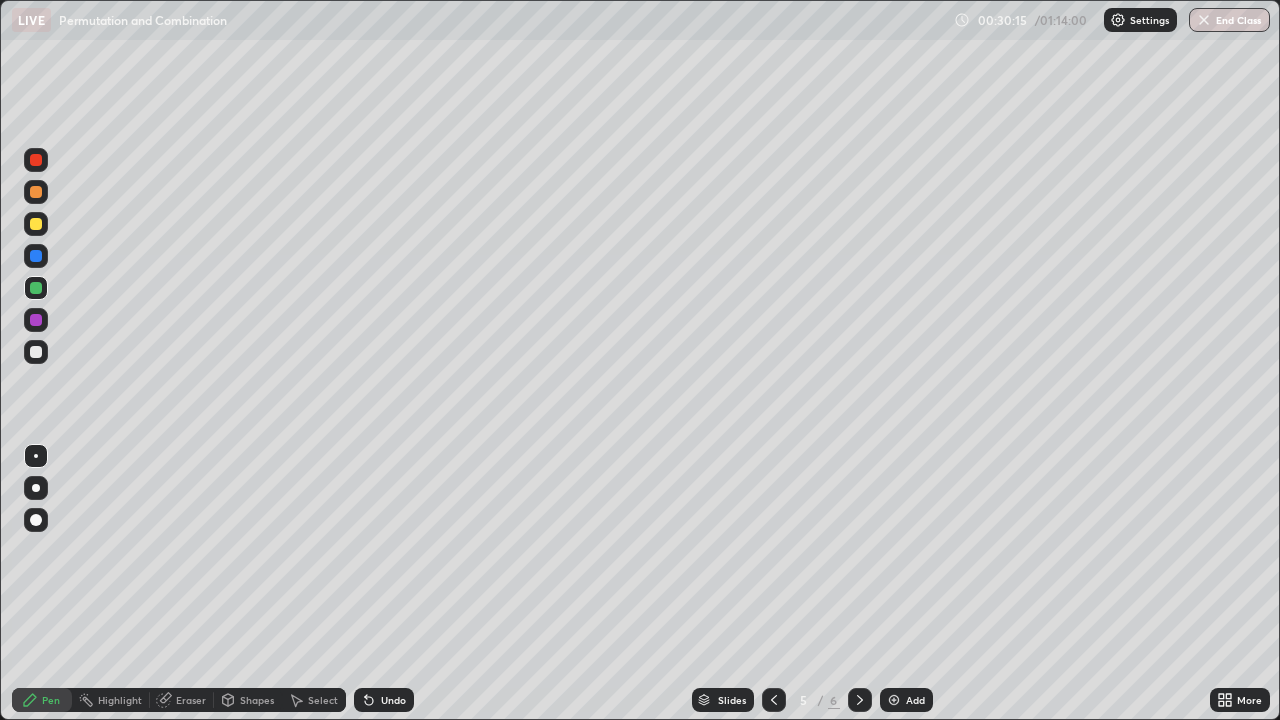 click at bounding box center (860, 700) 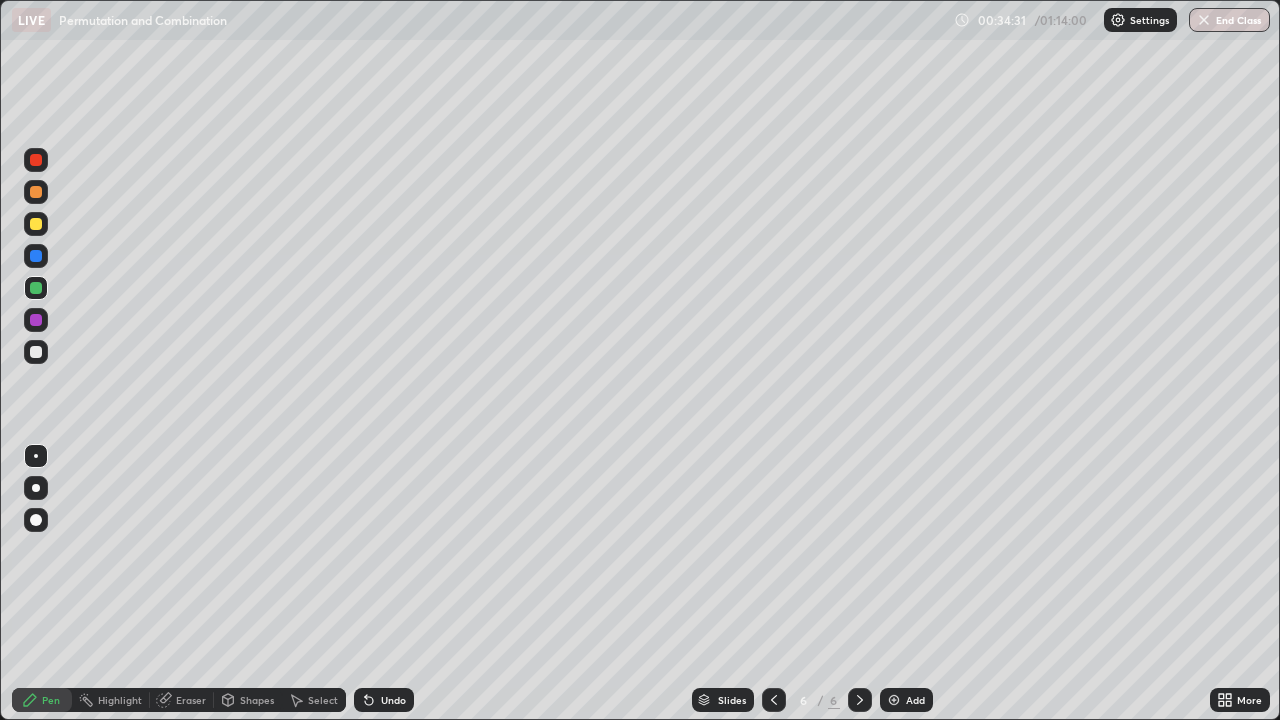 click on "Shapes" at bounding box center [257, 700] 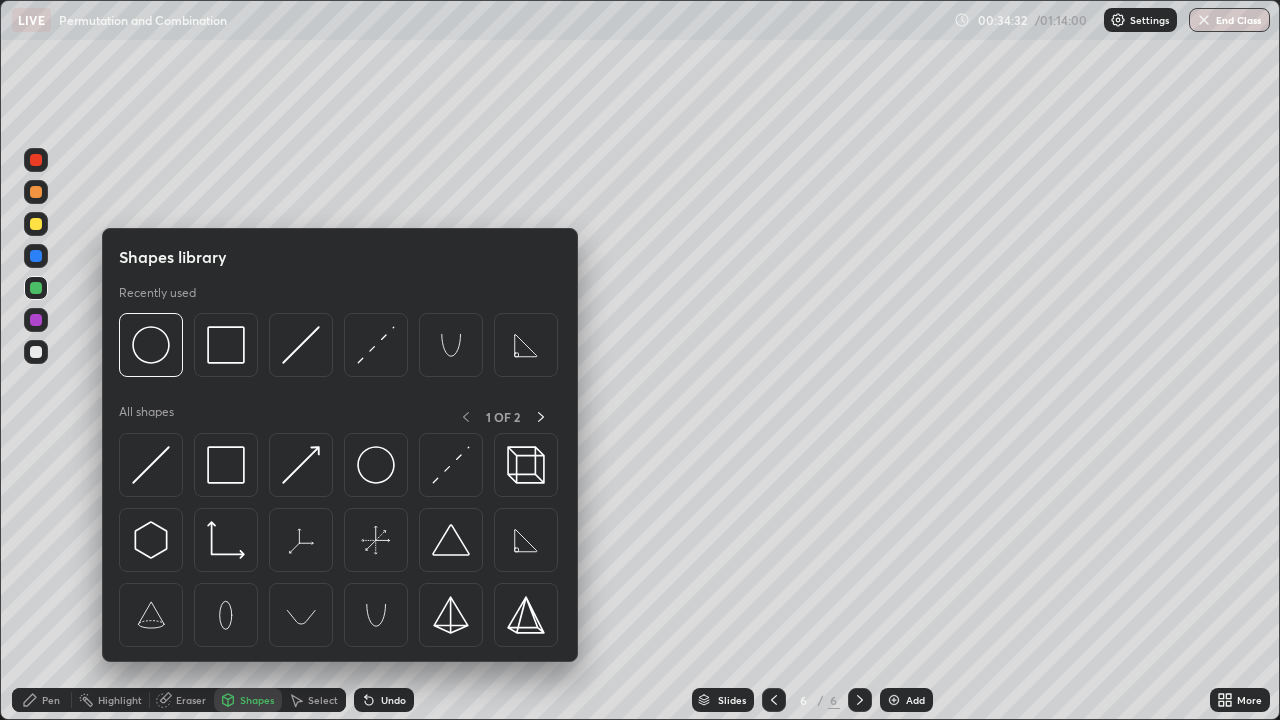 click on "Select" at bounding box center (323, 700) 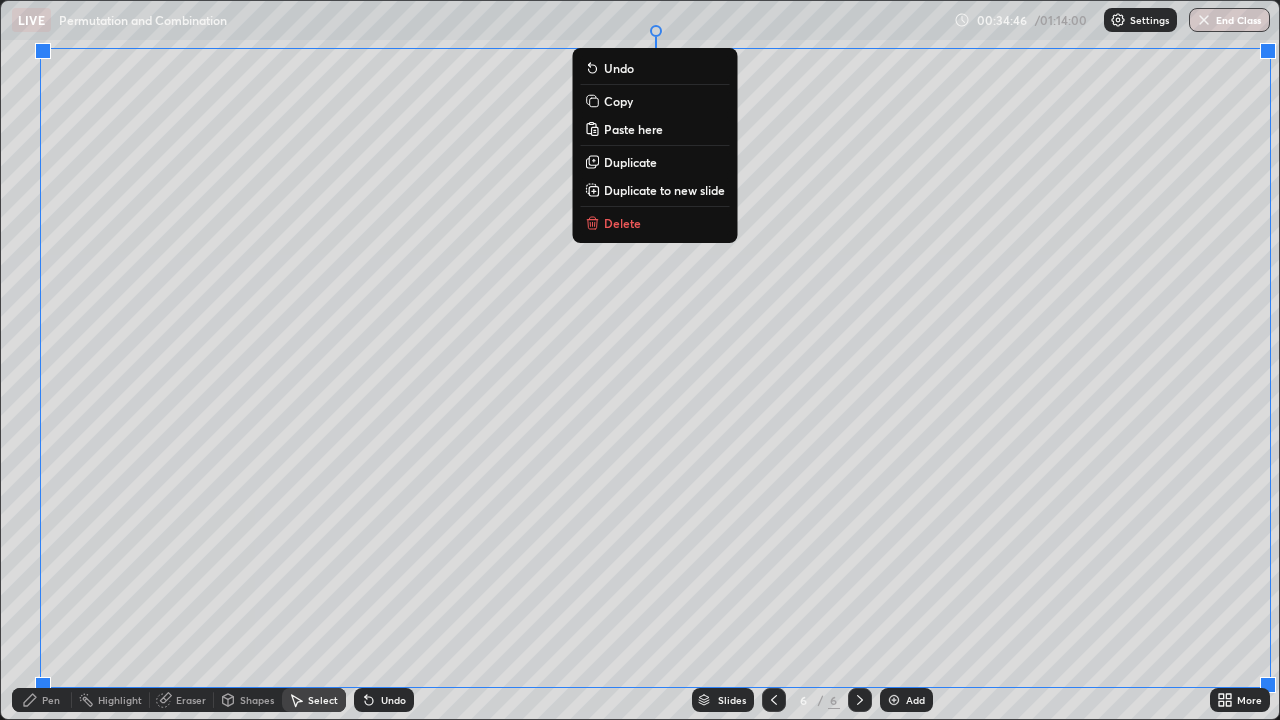 click on "Duplicate to new slide" at bounding box center [664, 190] 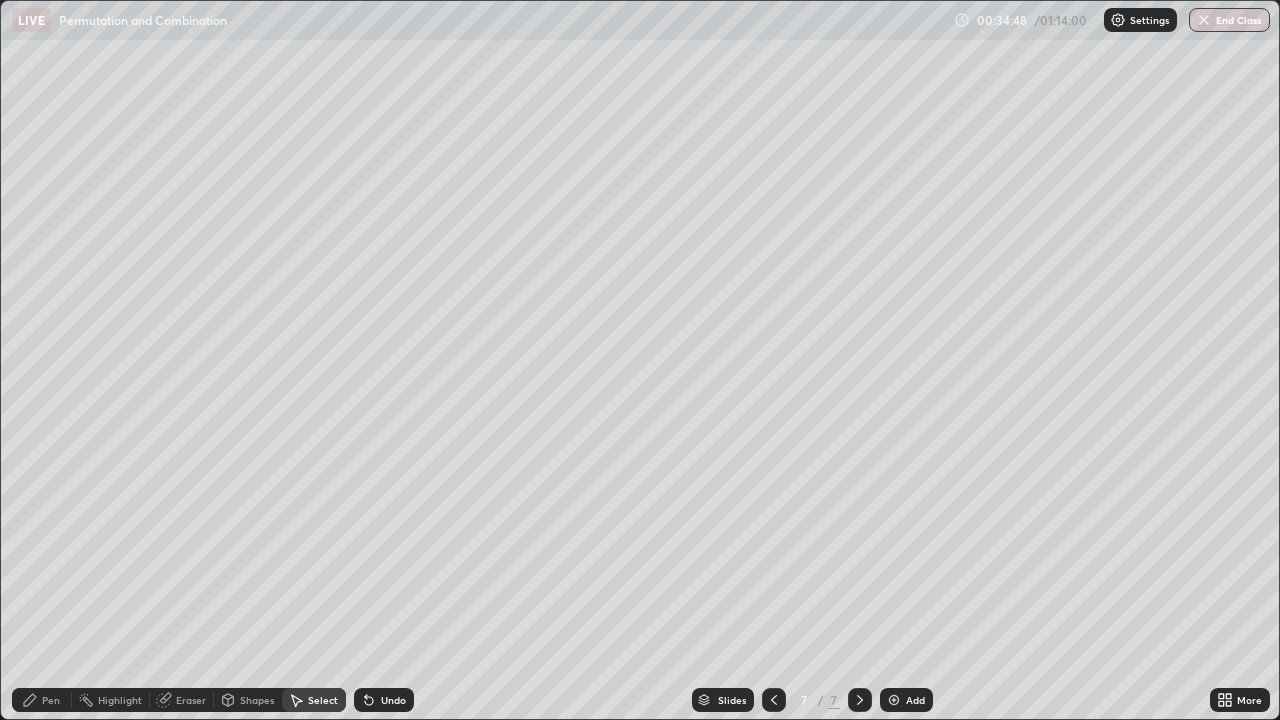 click 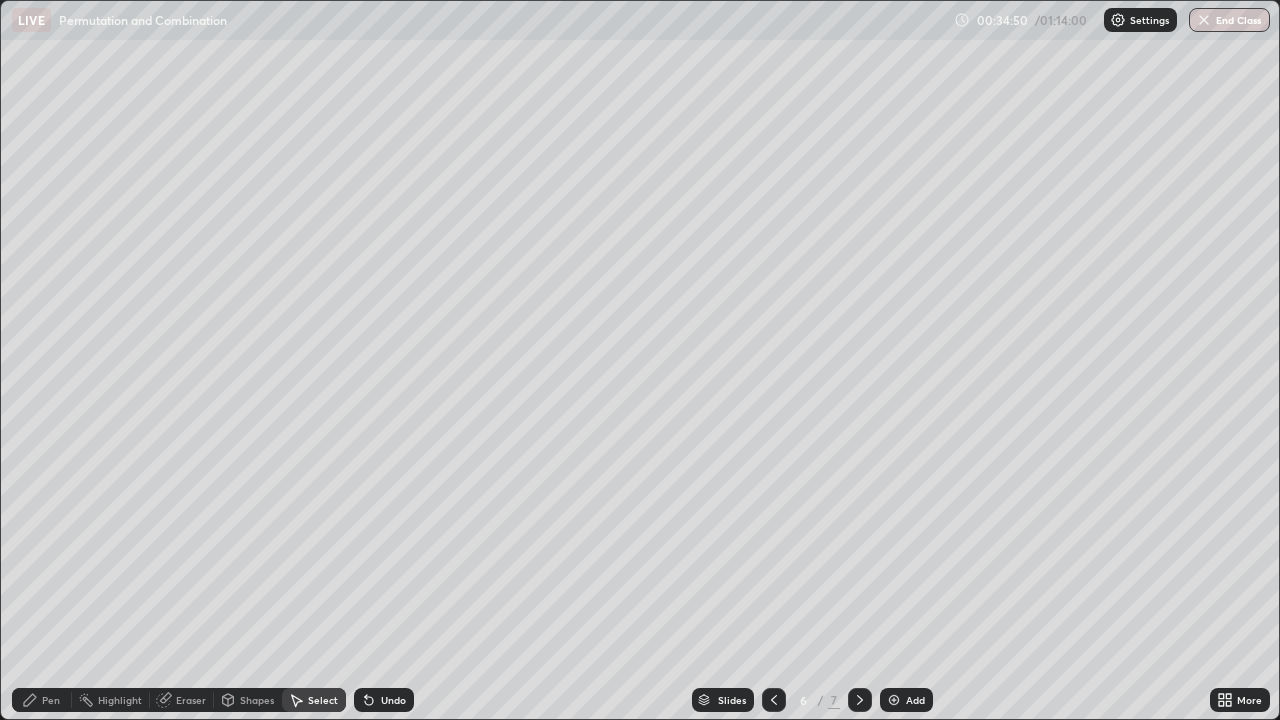 click 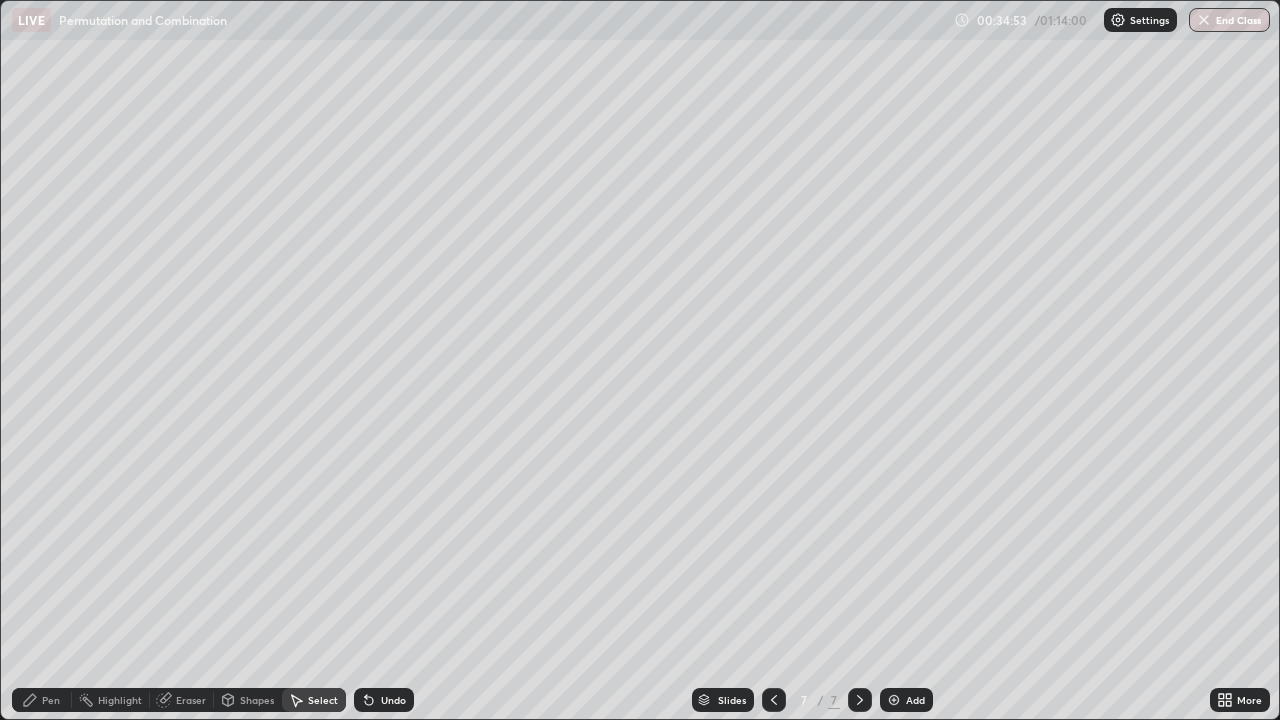 click on "Eraser" at bounding box center (182, 700) 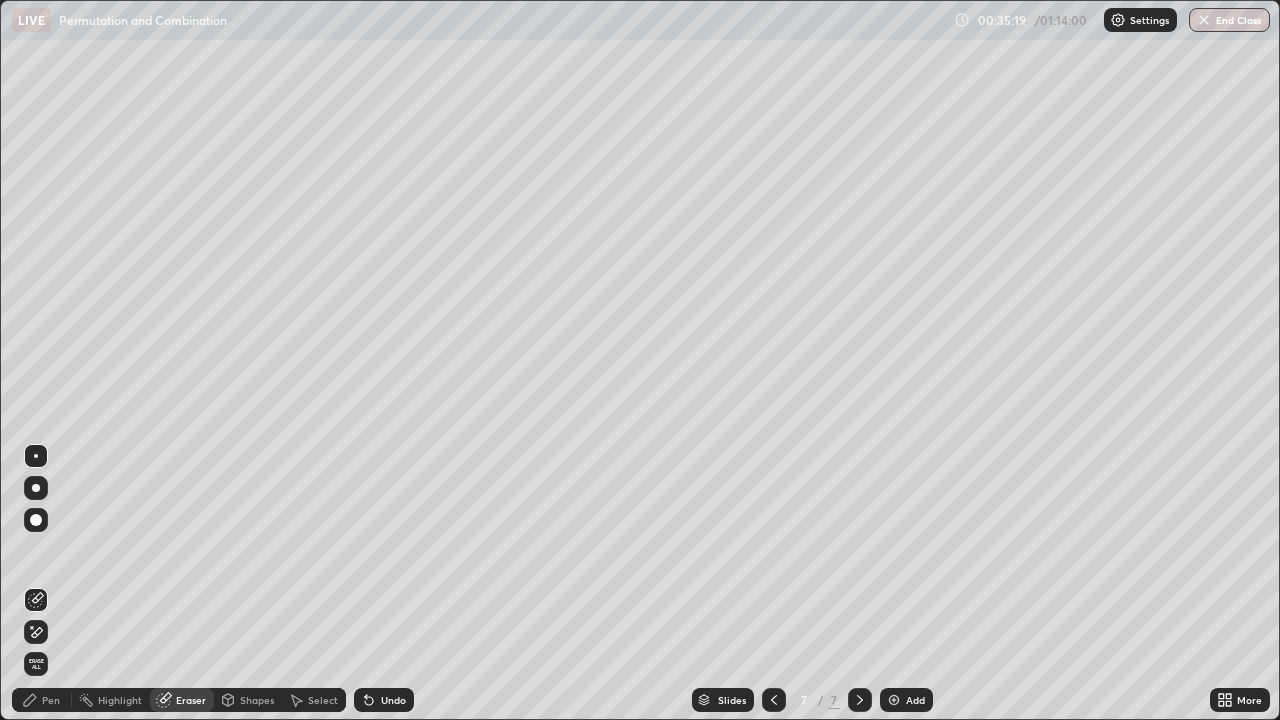 click at bounding box center [36, 632] 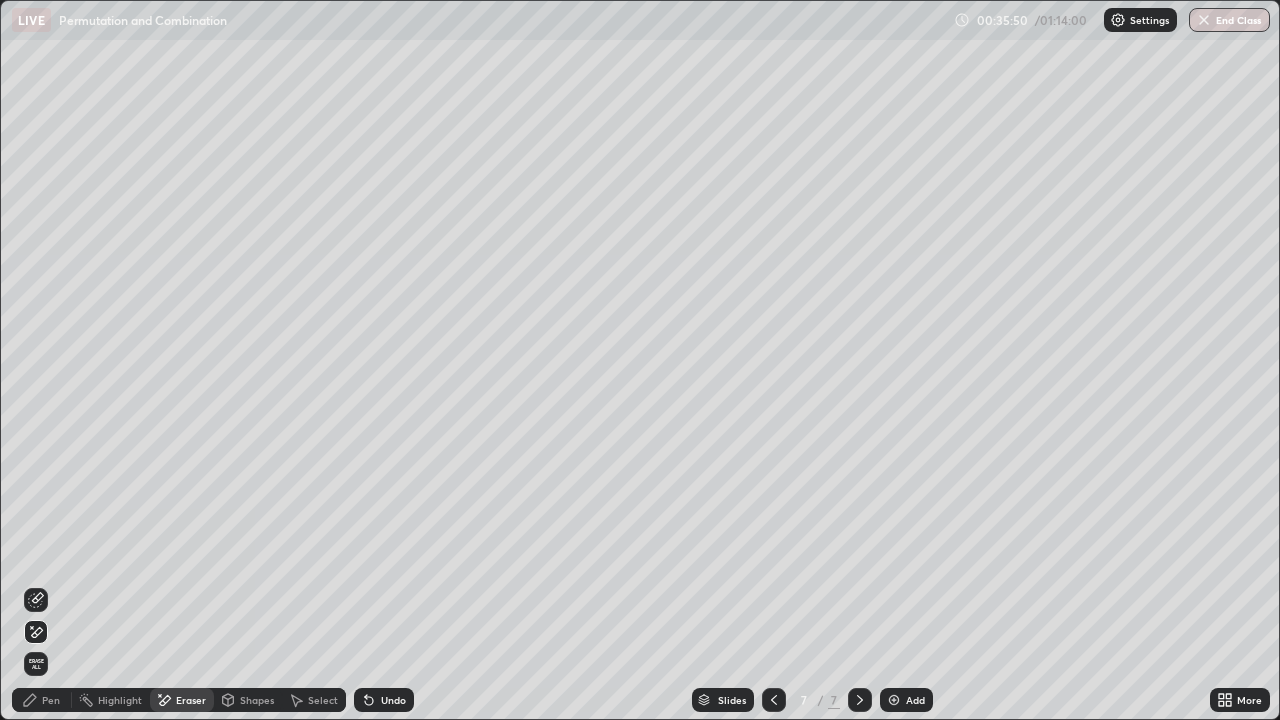 click 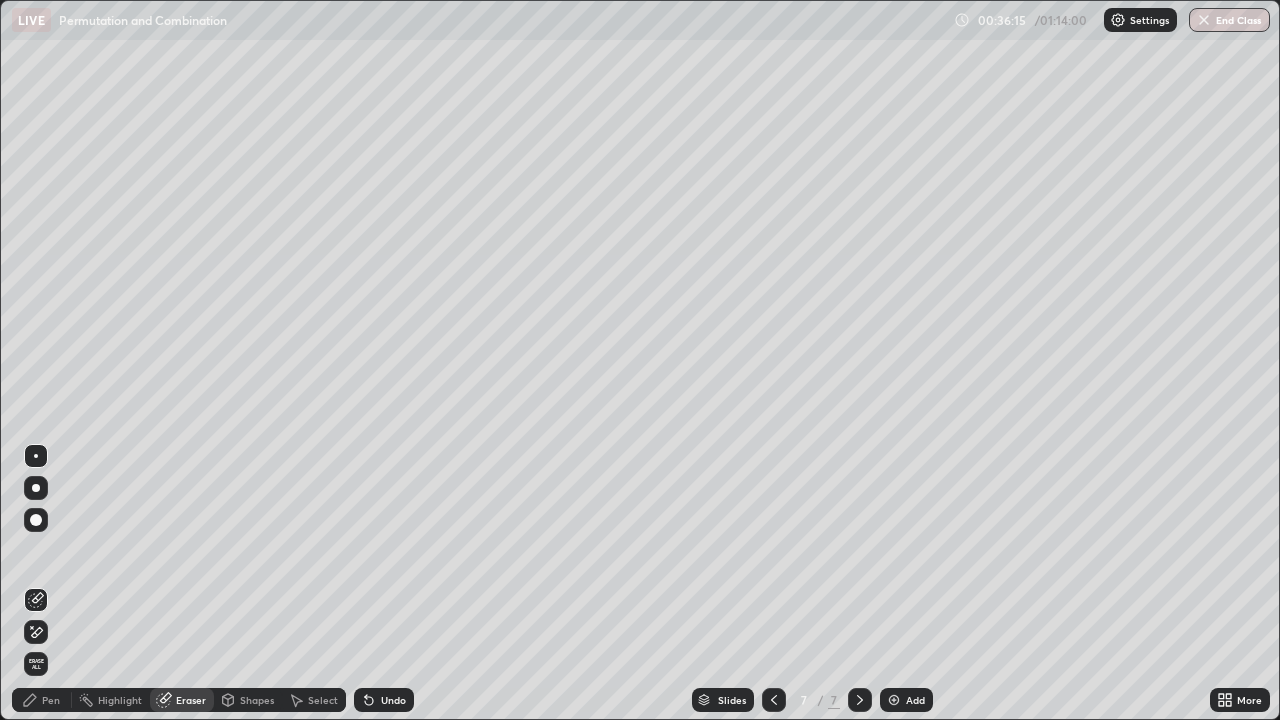 click on "Pen" at bounding box center [51, 700] 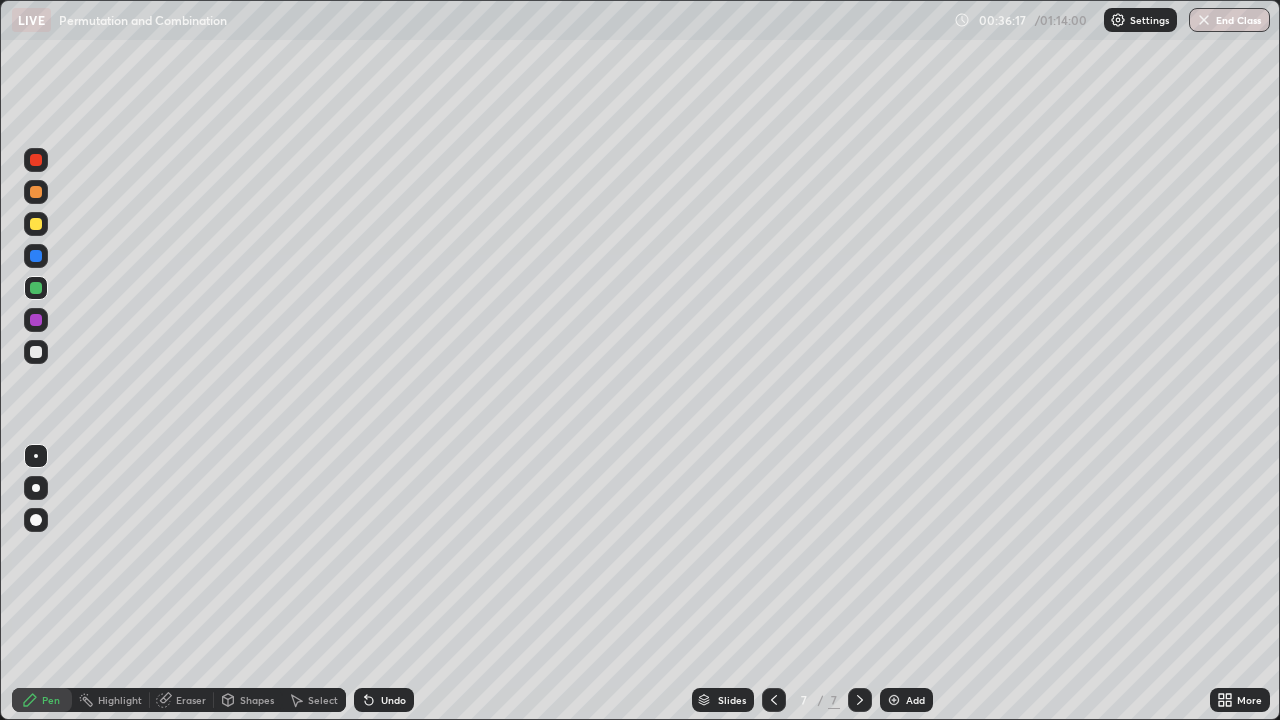 click at bounding box center (36, 224) 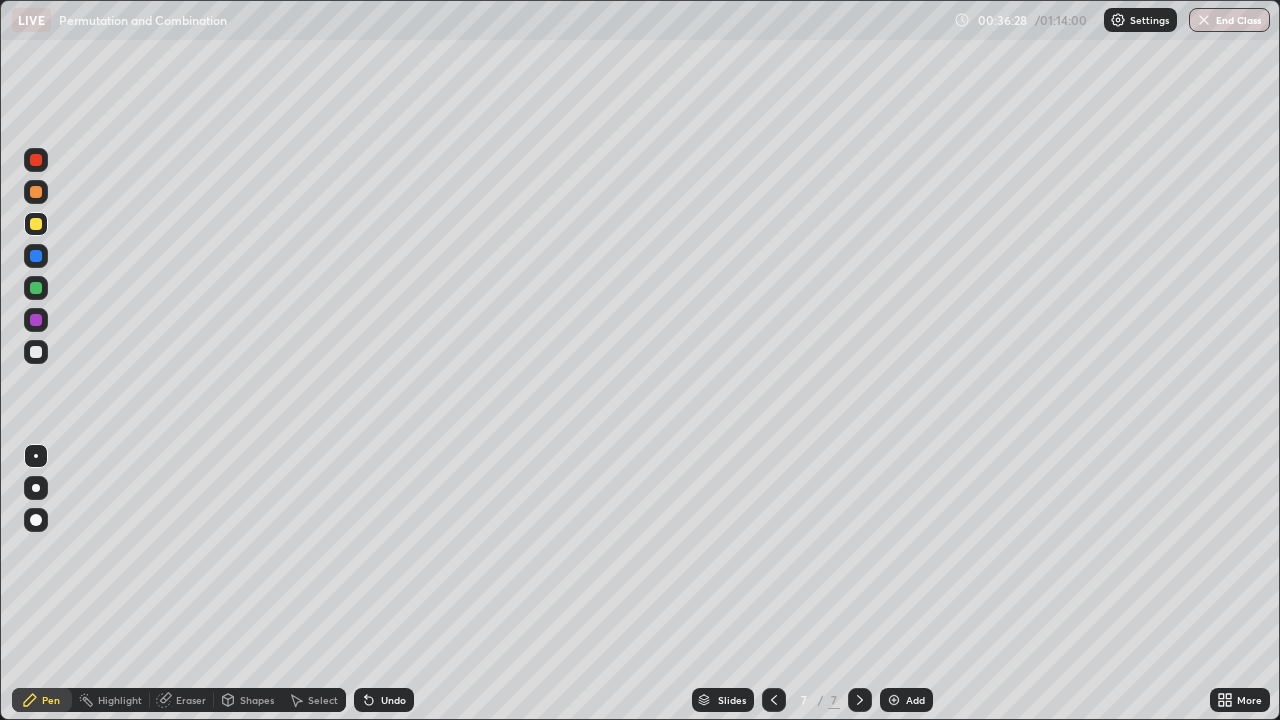 click at bounding box center [36, 352] 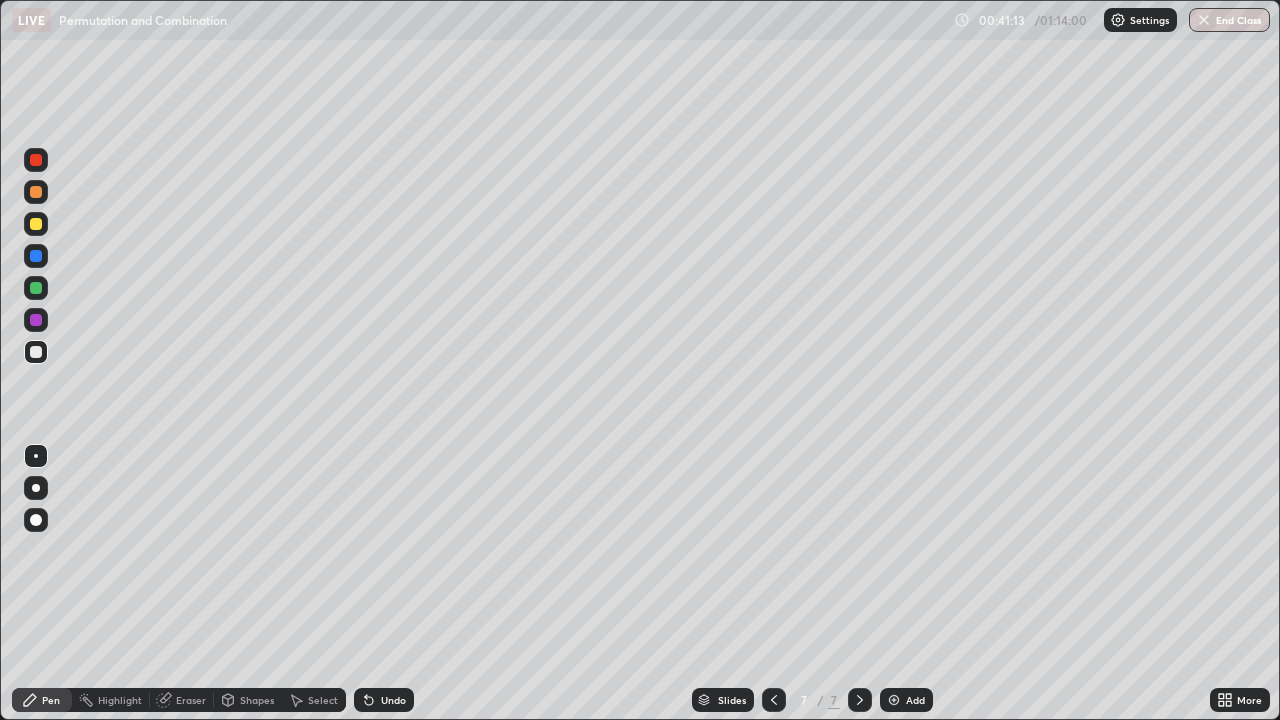 click 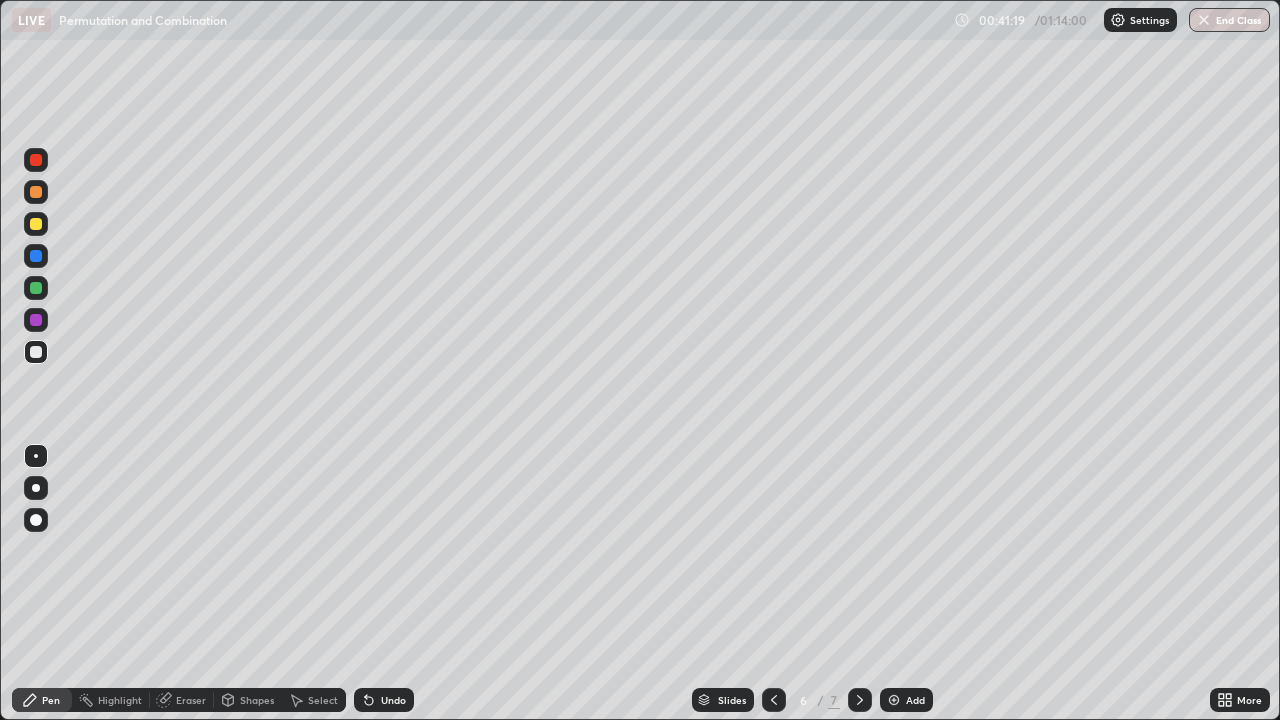 click 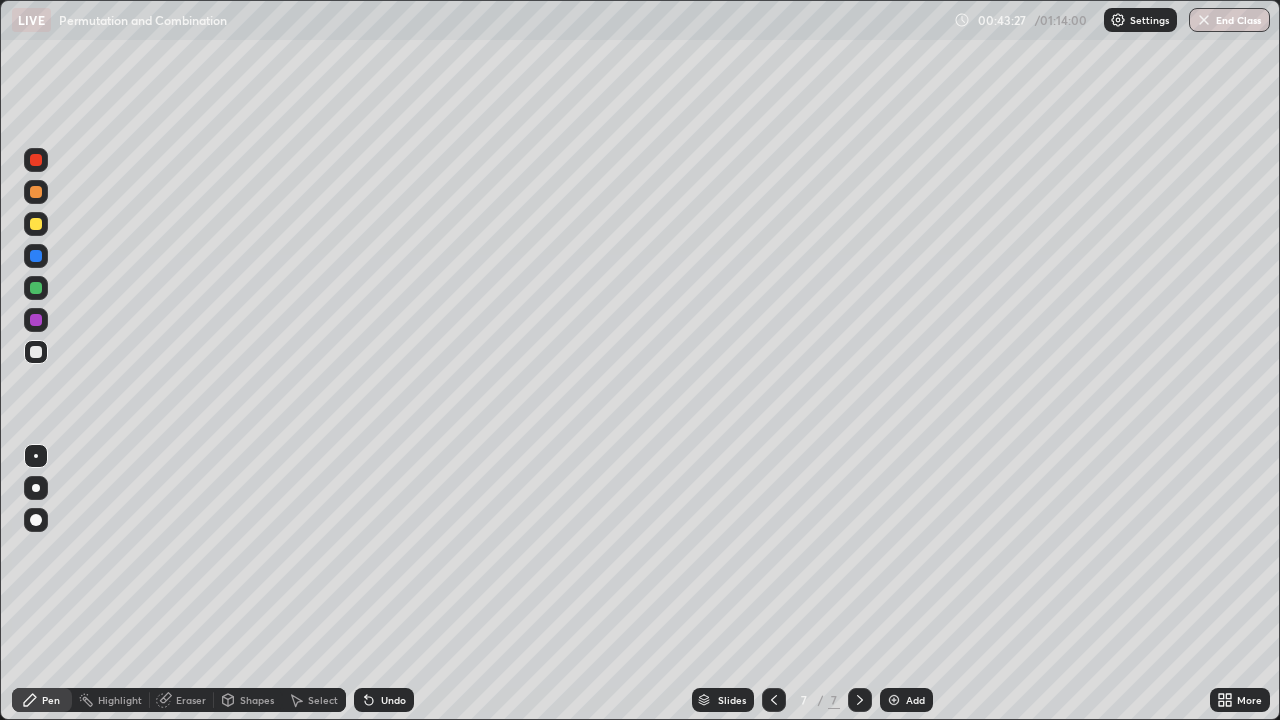 click on "Add" at bounding box center (906, 700) 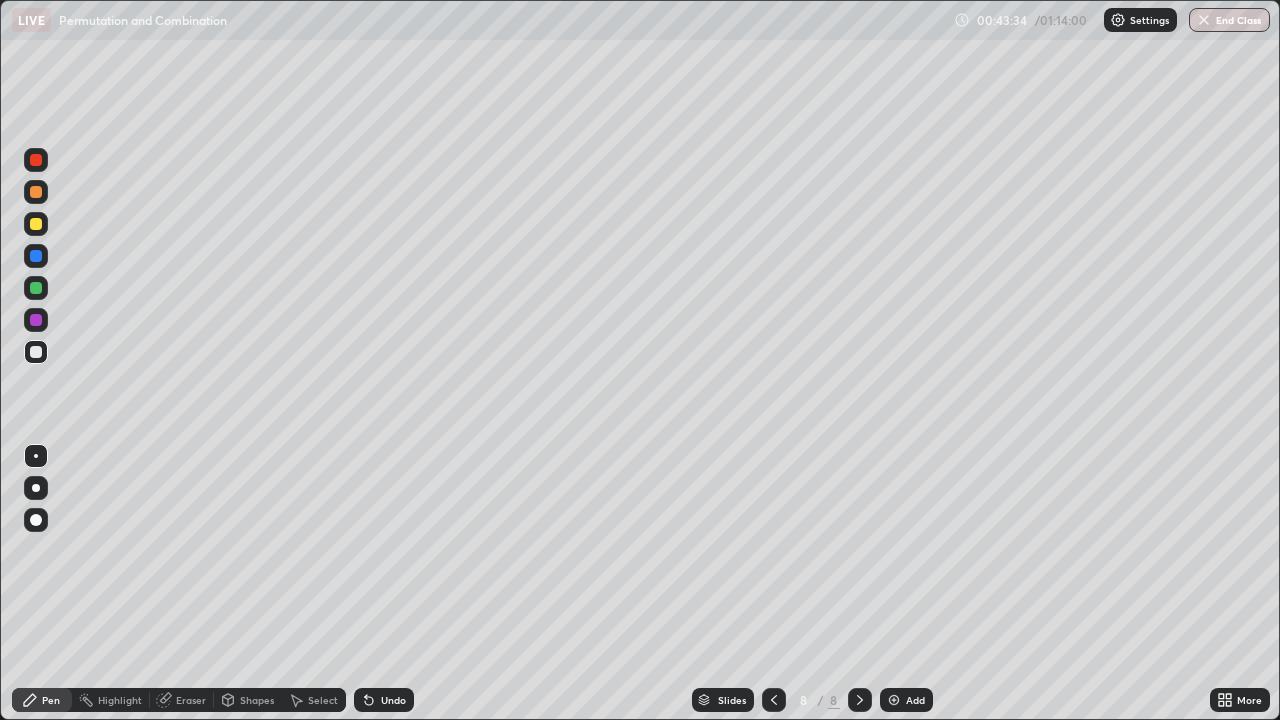 click at bounding box center (36, 224) 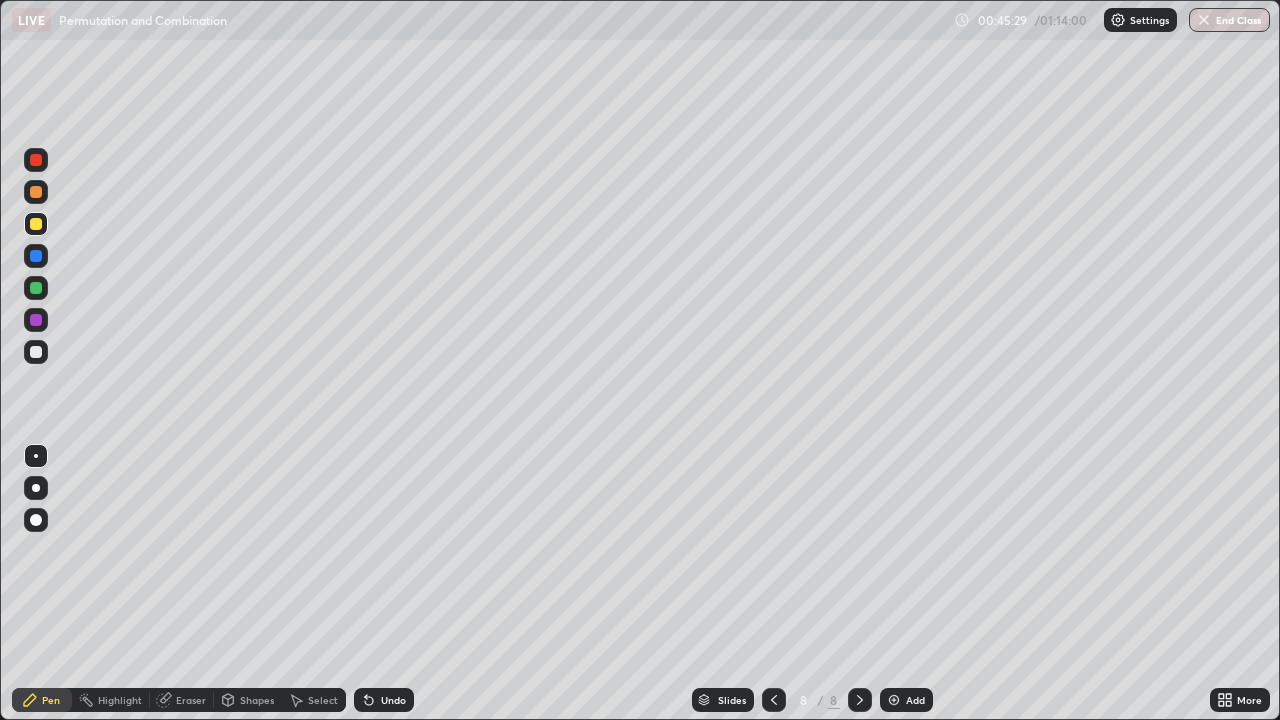 click at bounding box center [36, 352] 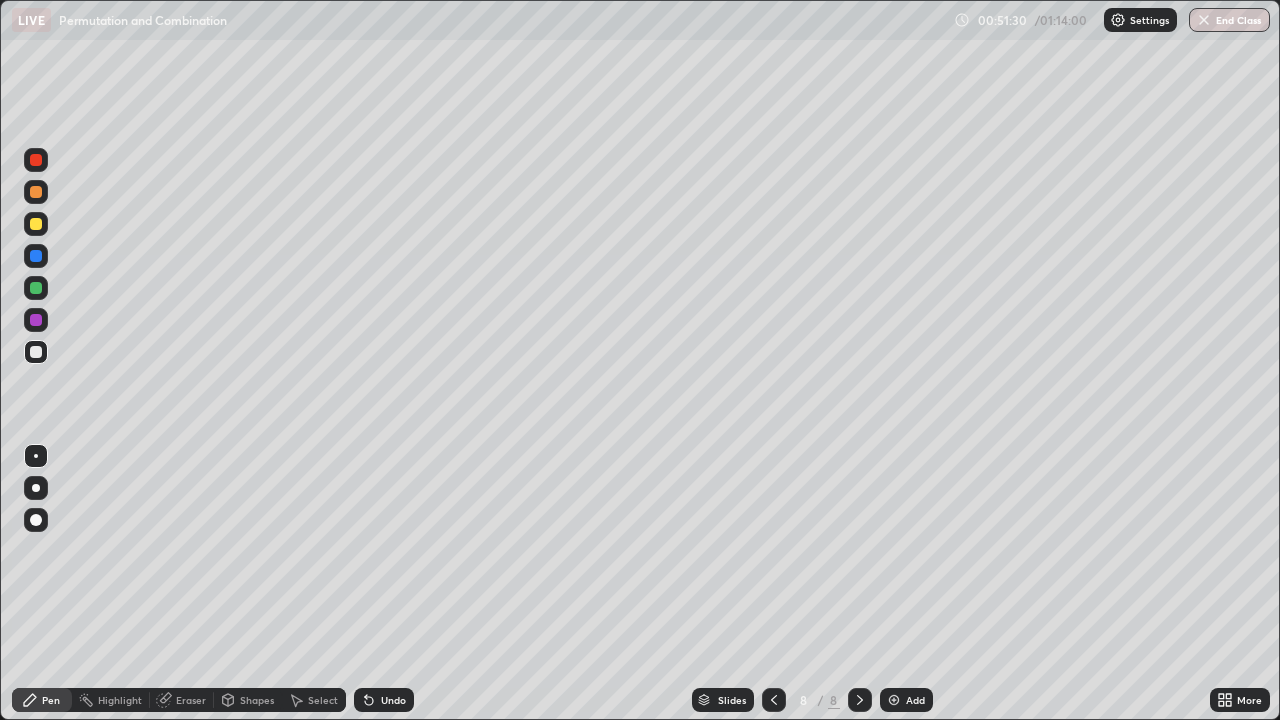 click on "Select" at bounding box center [323, 700] 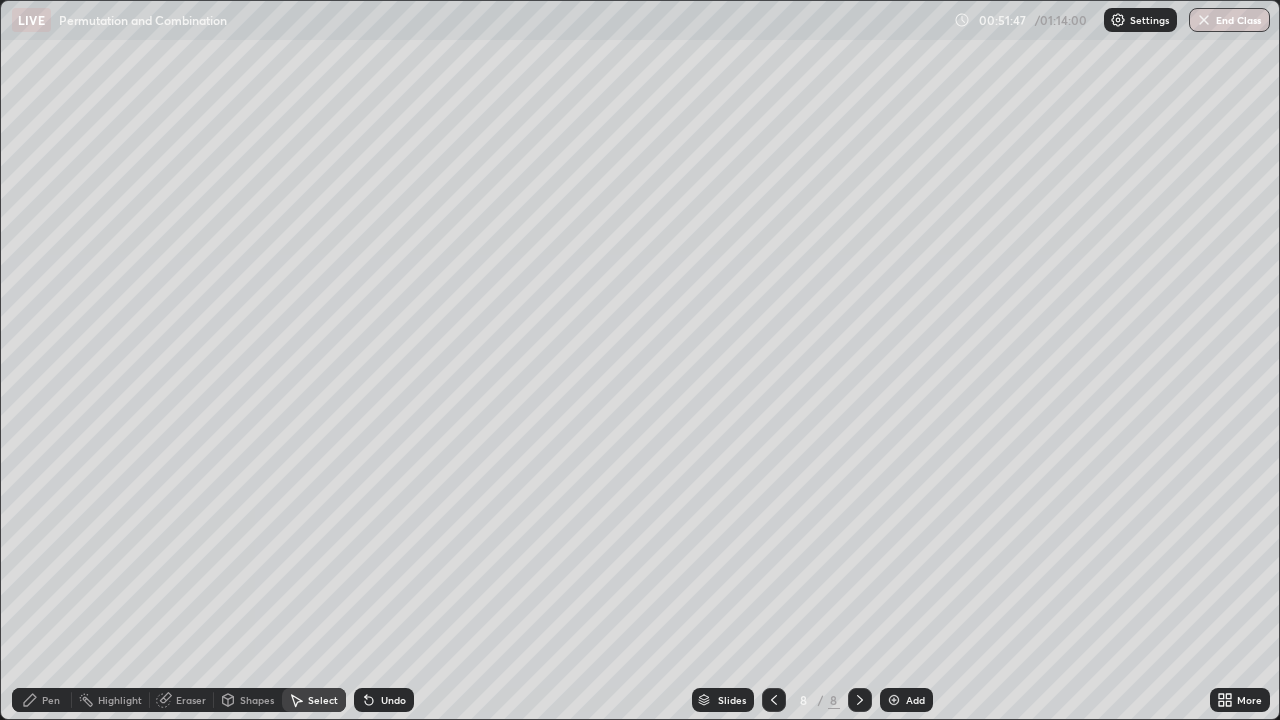 click on "Pen" at bounding box center (42, 700) 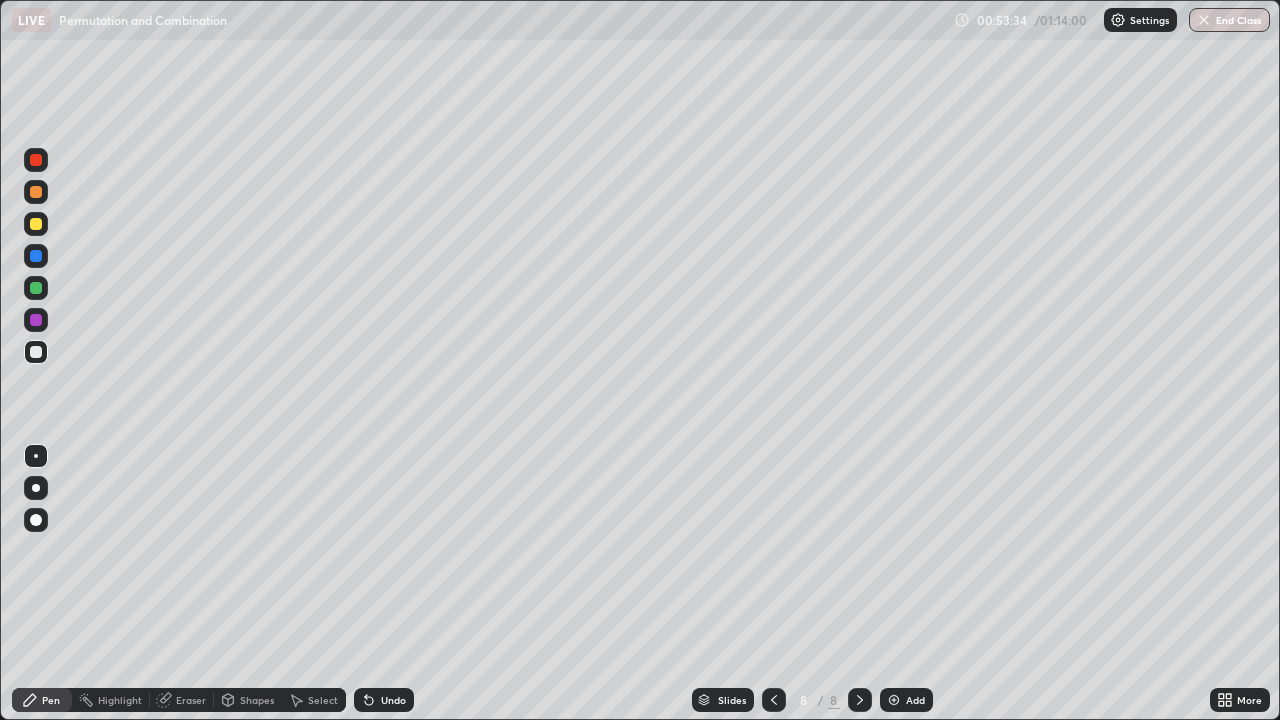 click on "Select" at bounding box center (323, 700) 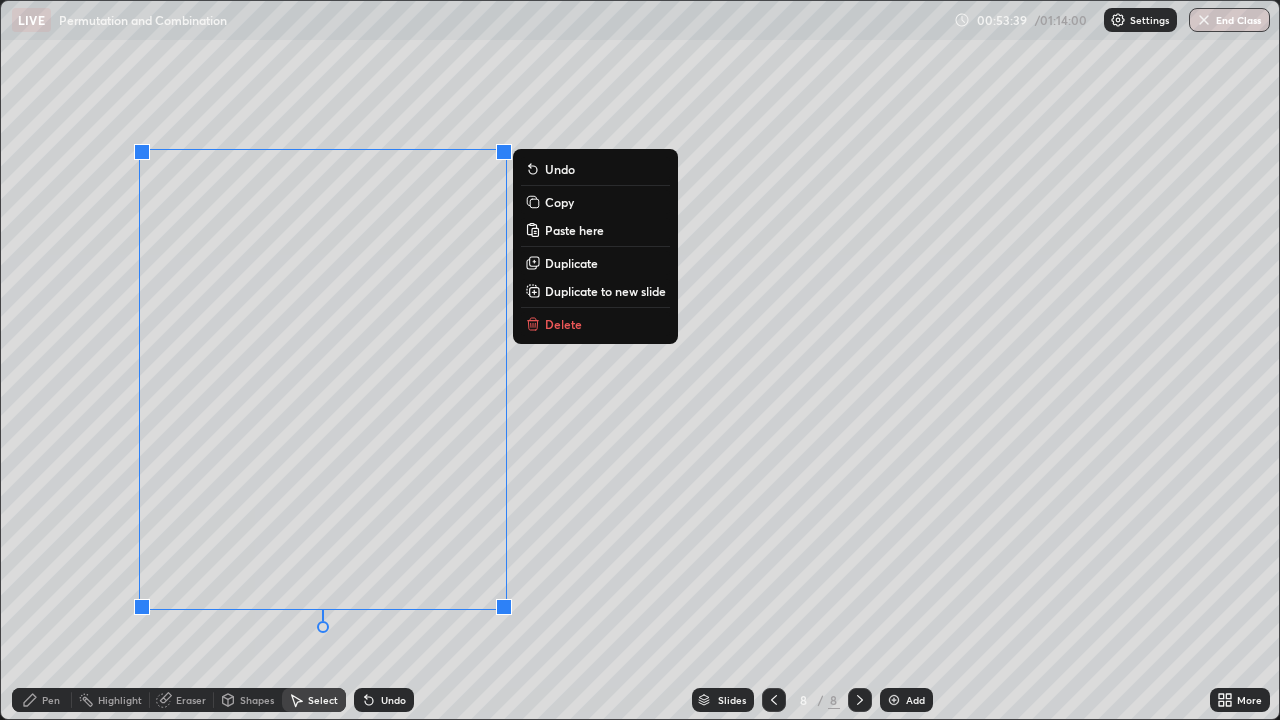click on "Duplicate to new slide" at bounding box center (605, 291) 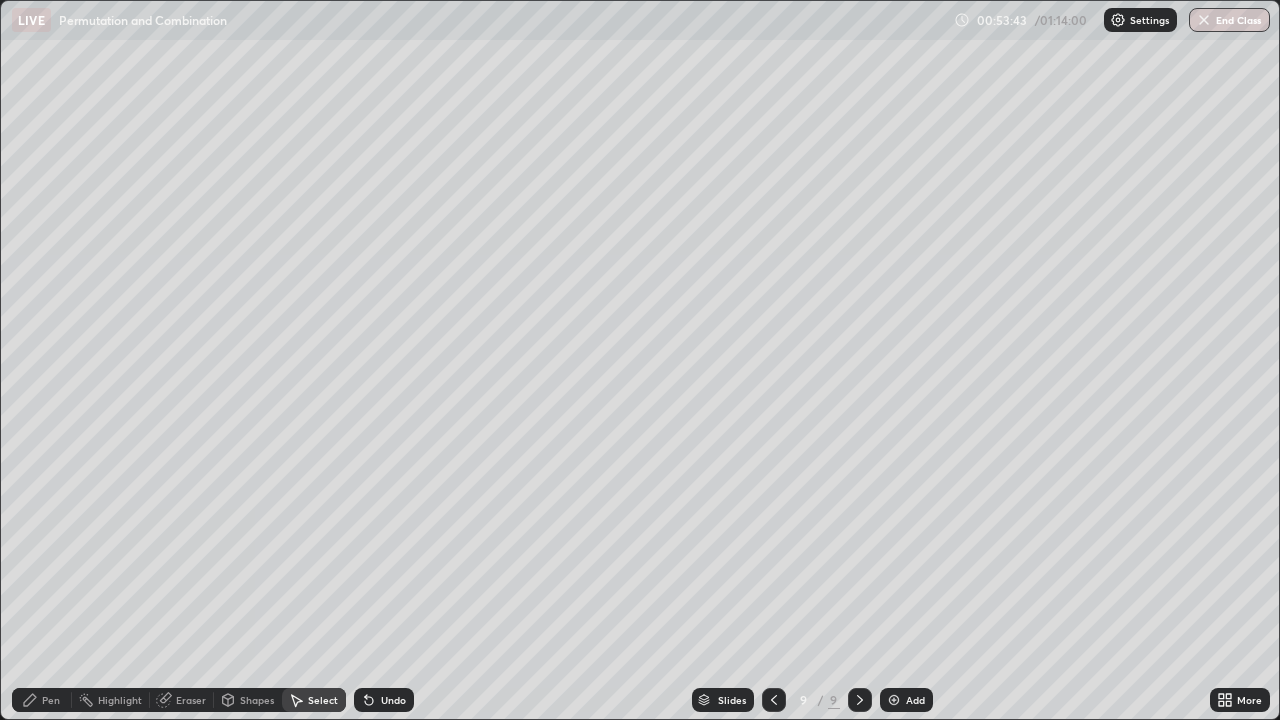 click on "Pen" at bounding box center [42, 700] 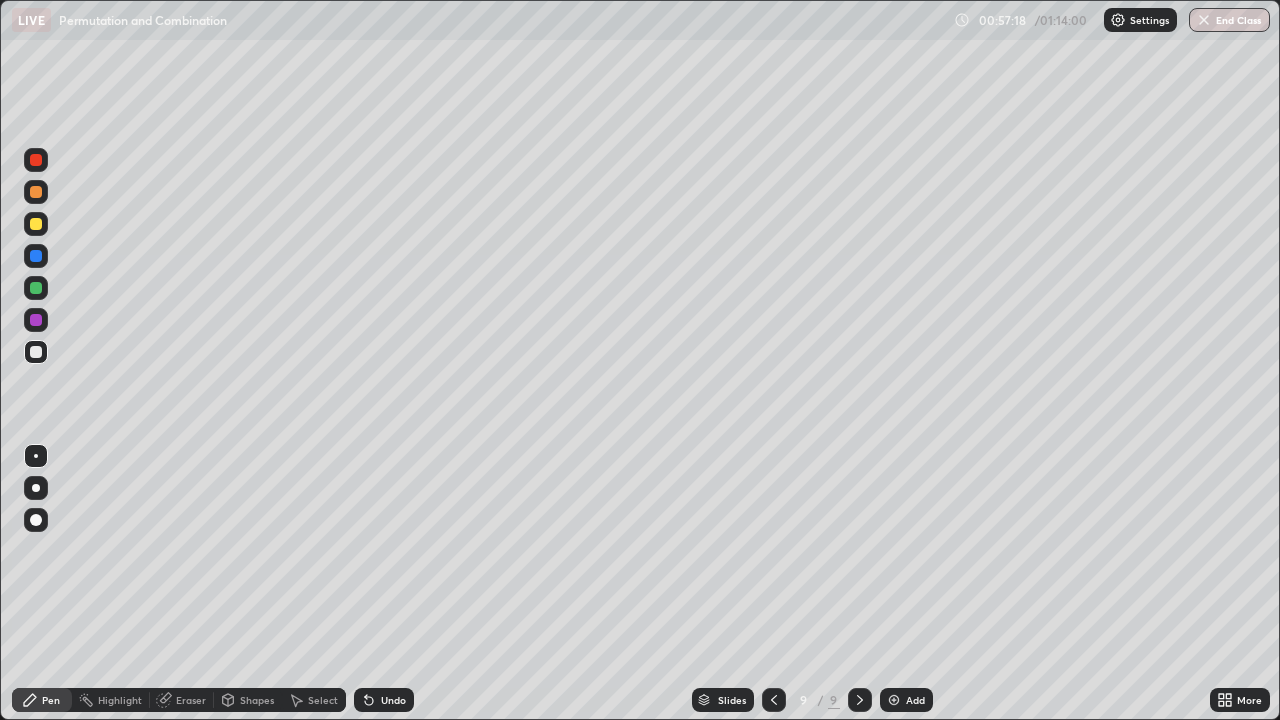 click at bounding box center (36, 224) 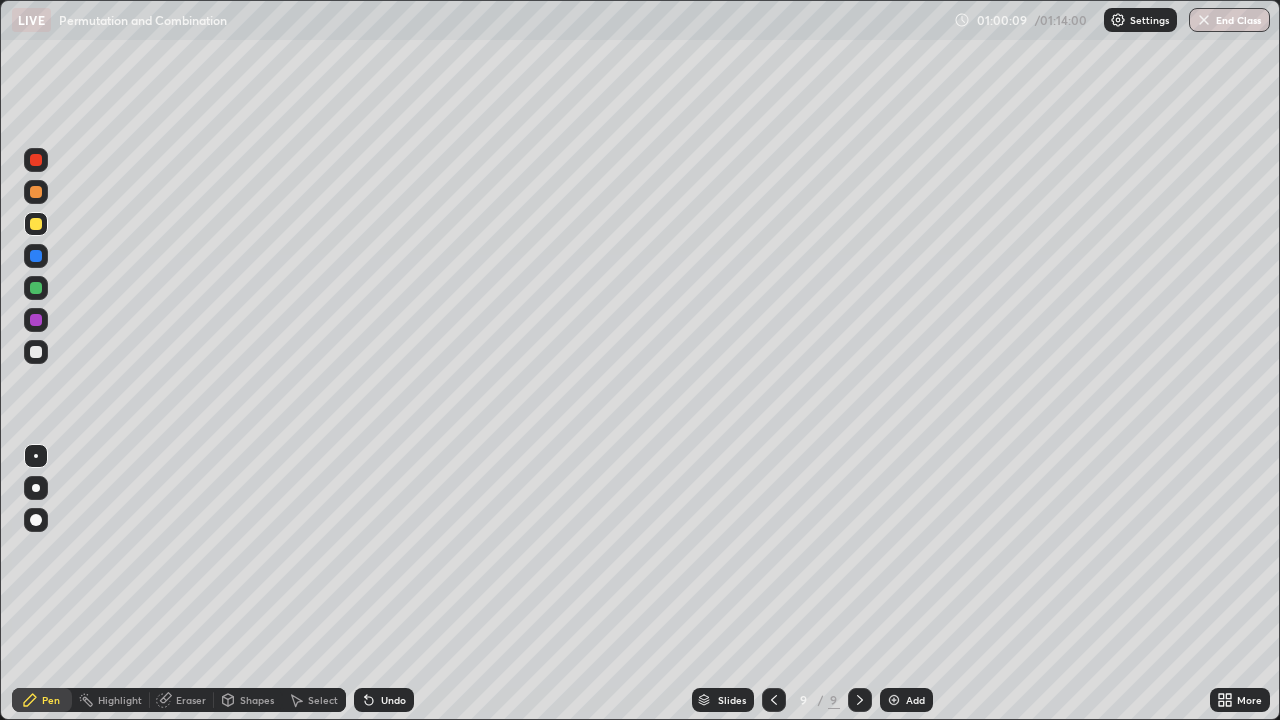 click at bounding box center (36, 256) 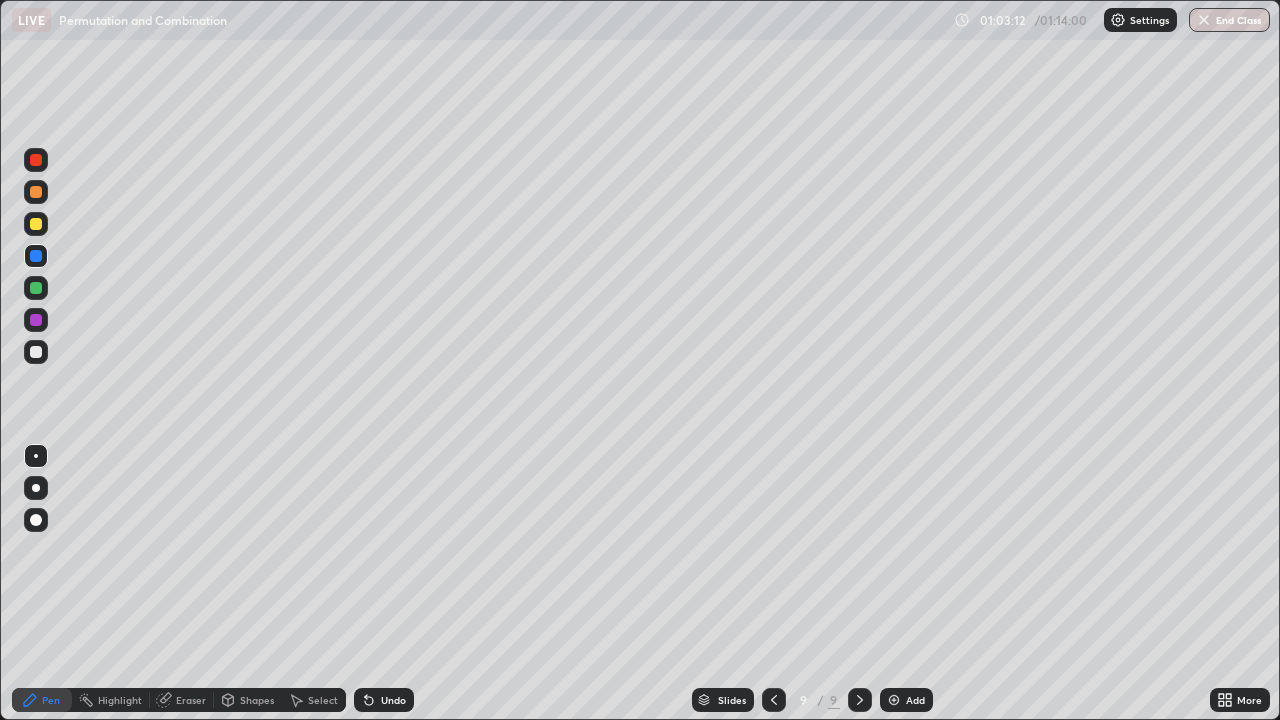 click at bounding box center (894, 700) 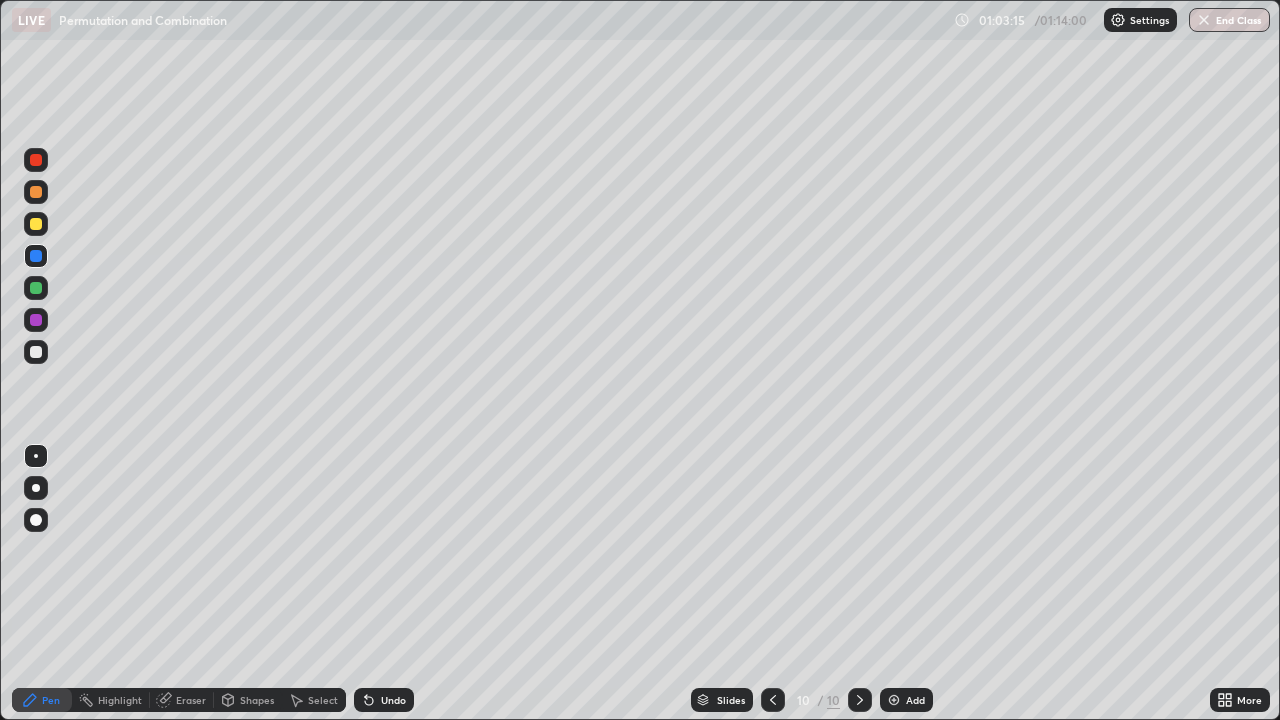 click at bounding box center (36, 224) 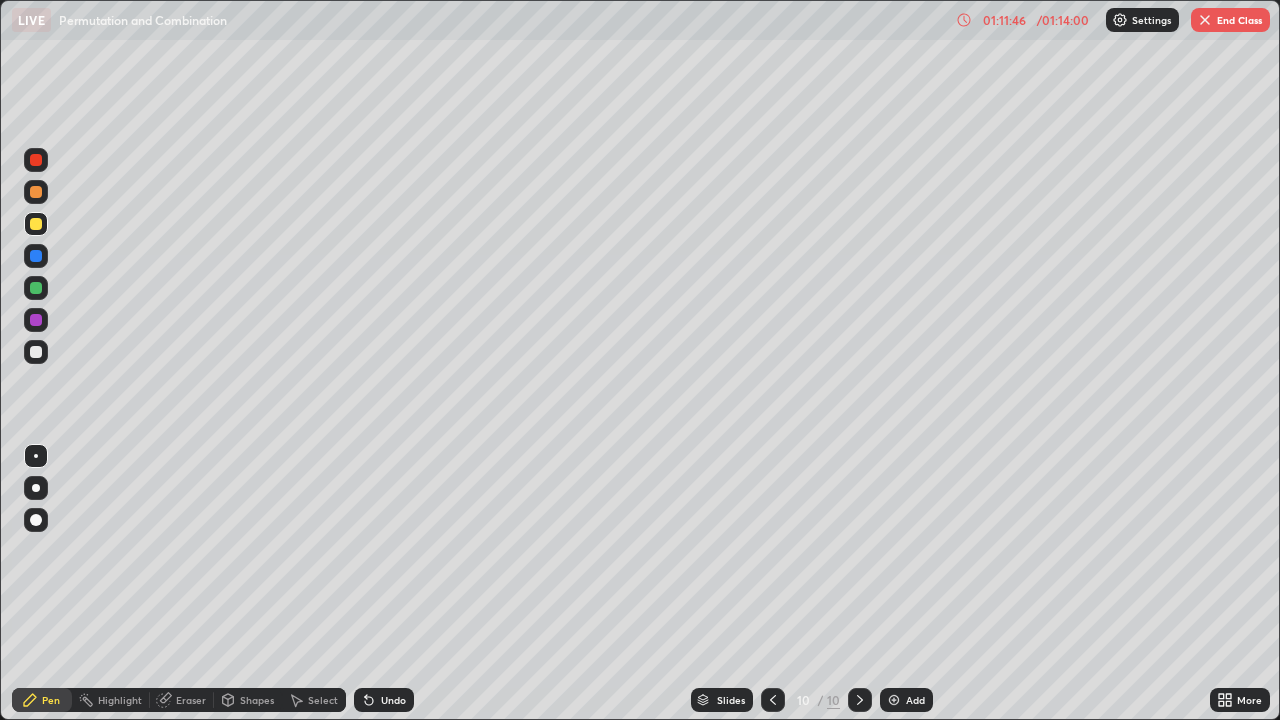 click on "Add" at bounding box center [906, 700] 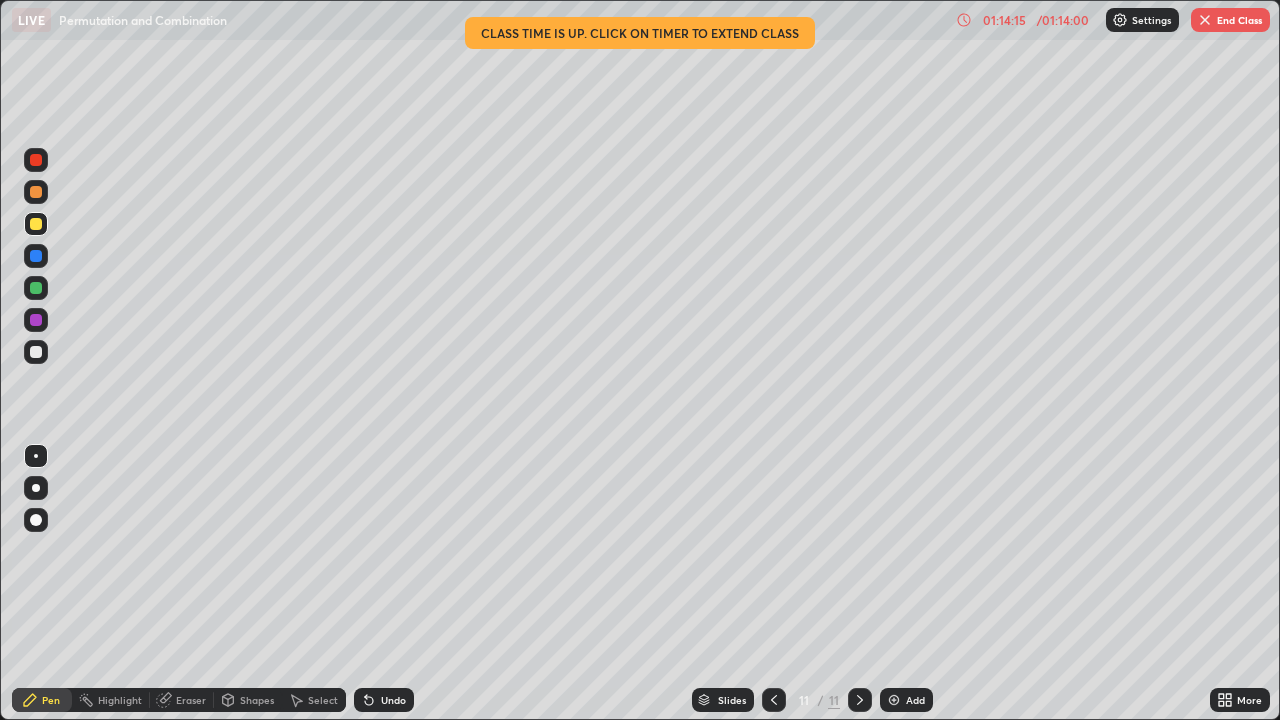 click on "01:14:15" at bounding box center [1004, 20] 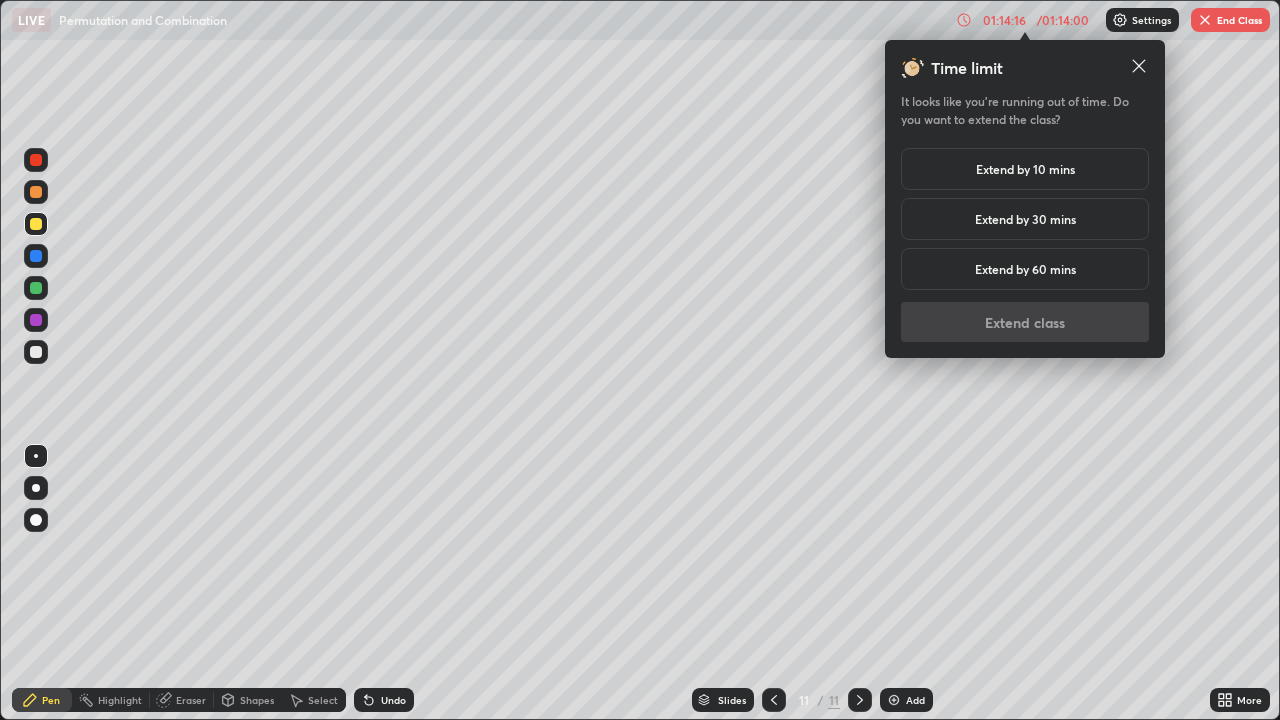 click on "Extend by 10 mins" at bounding box center (1025, 169) 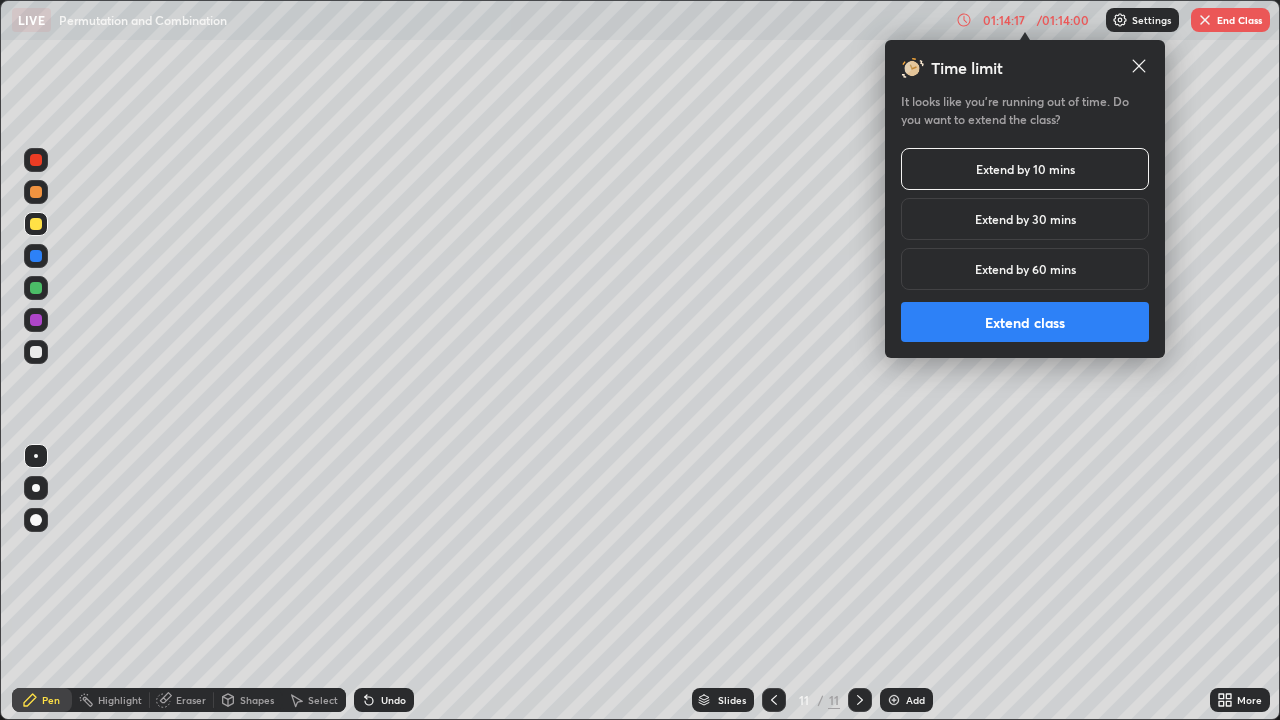 click on "Extend class" at bounding box center (1025, 322) 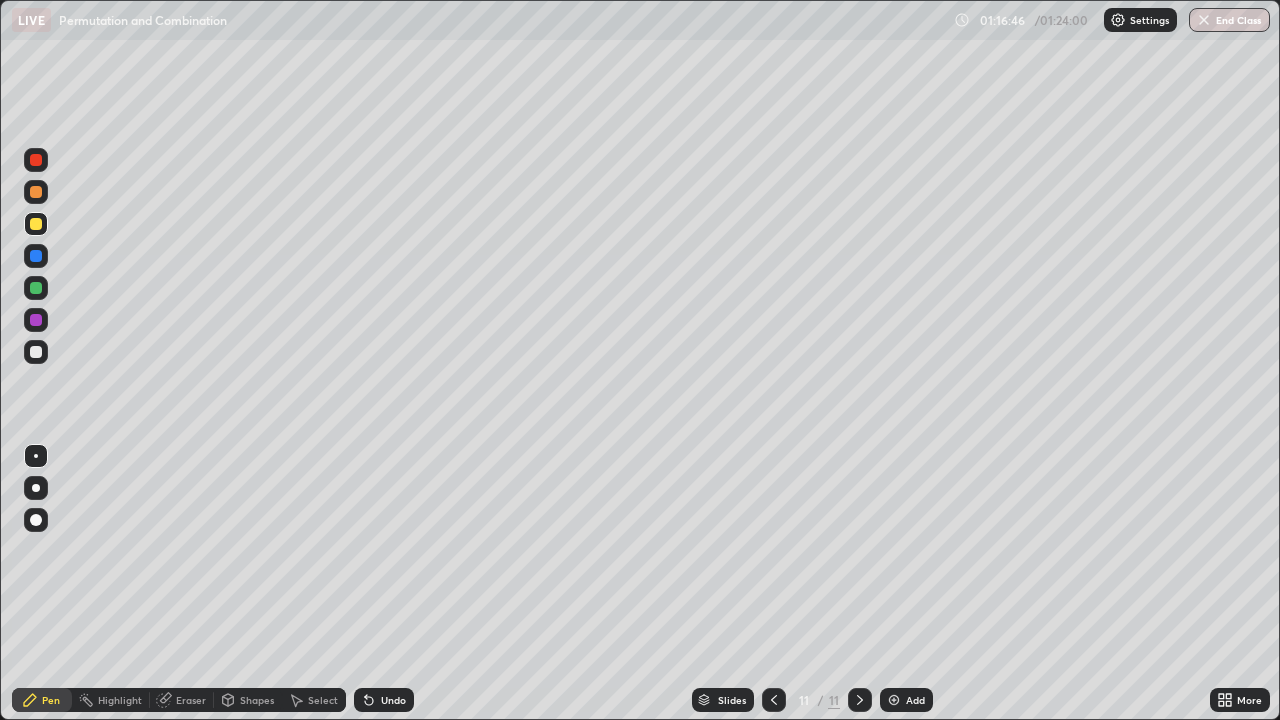 click at bounding box center [36, 288] 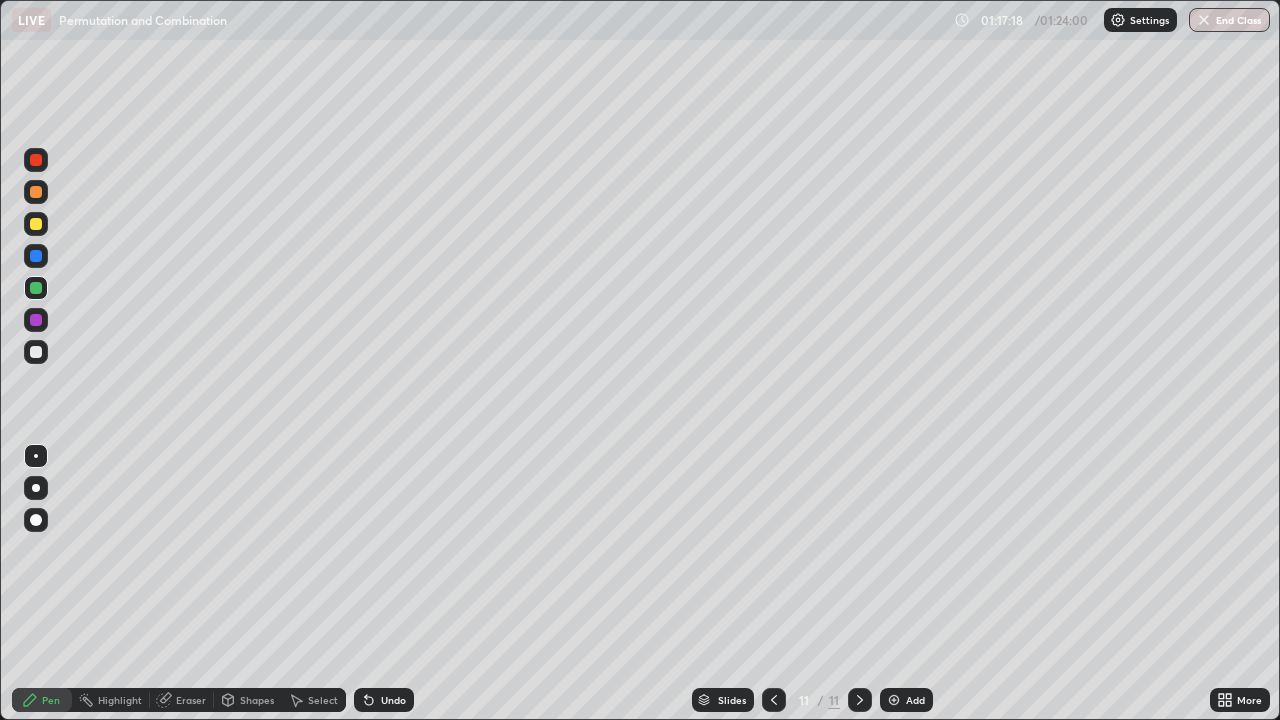 click on "End Class" at bounding box center [1229, 20] 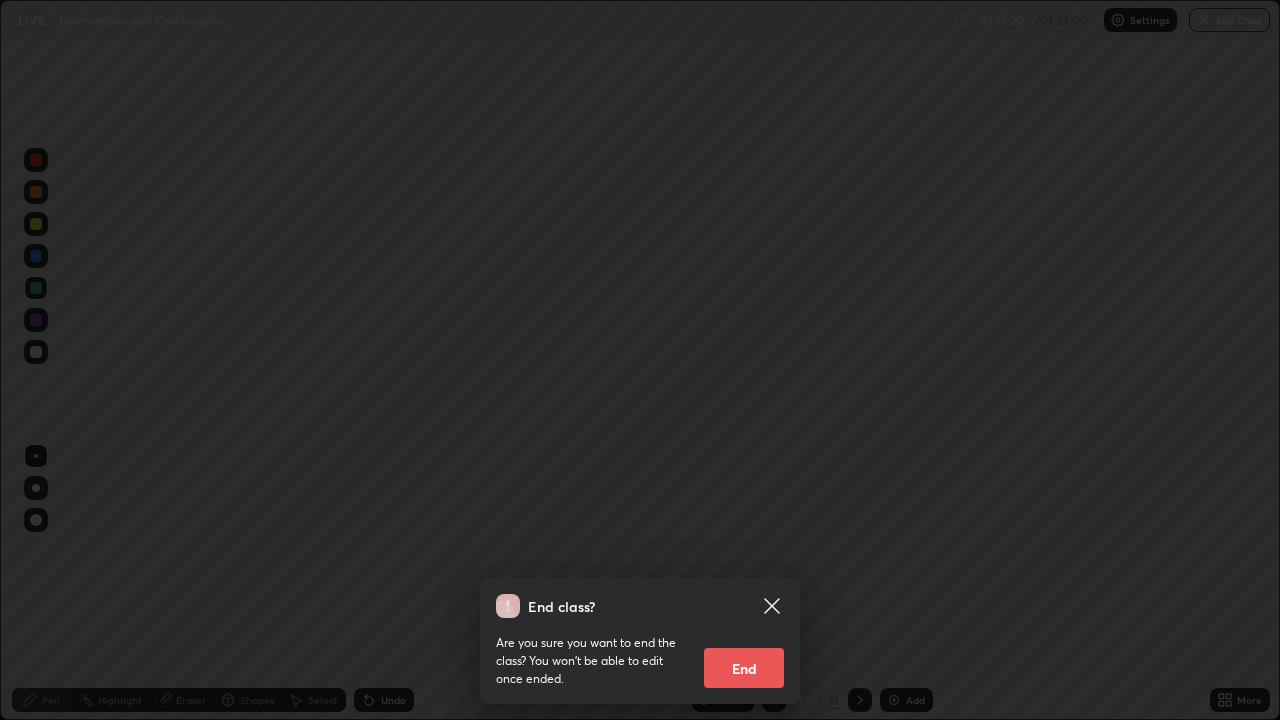 click 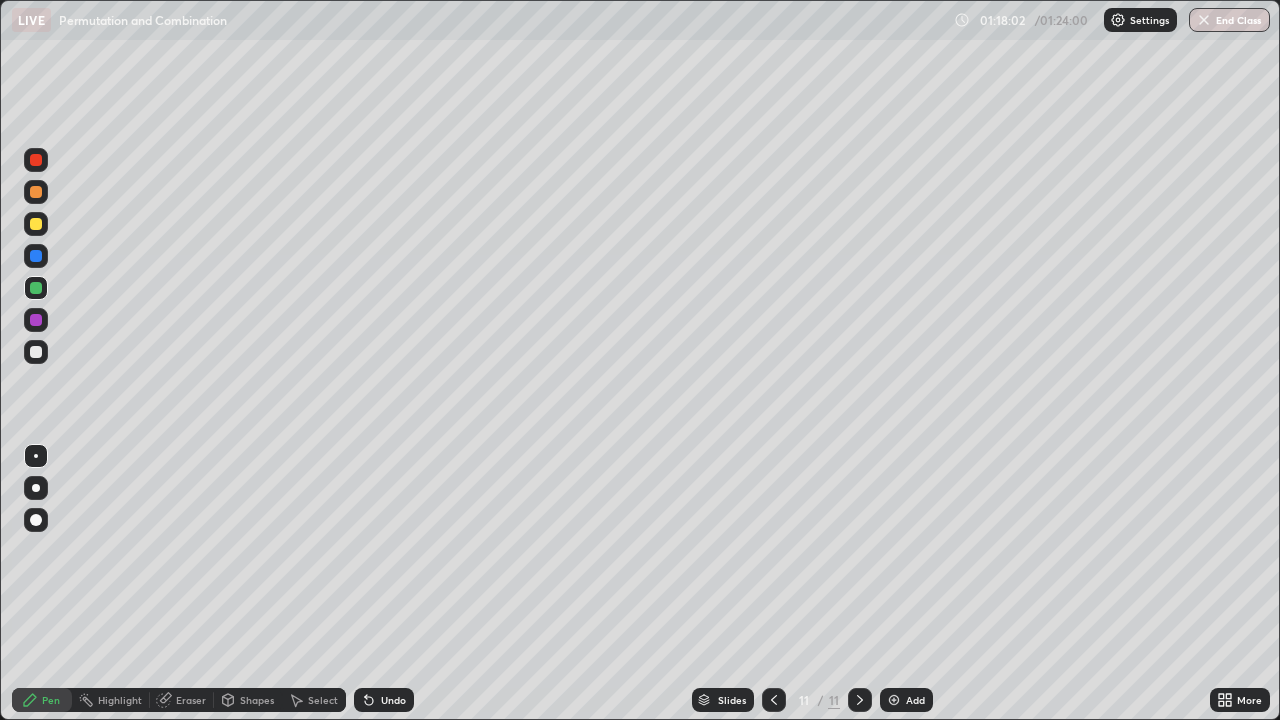 click on "End Class" at bounding box center [1229, 20] 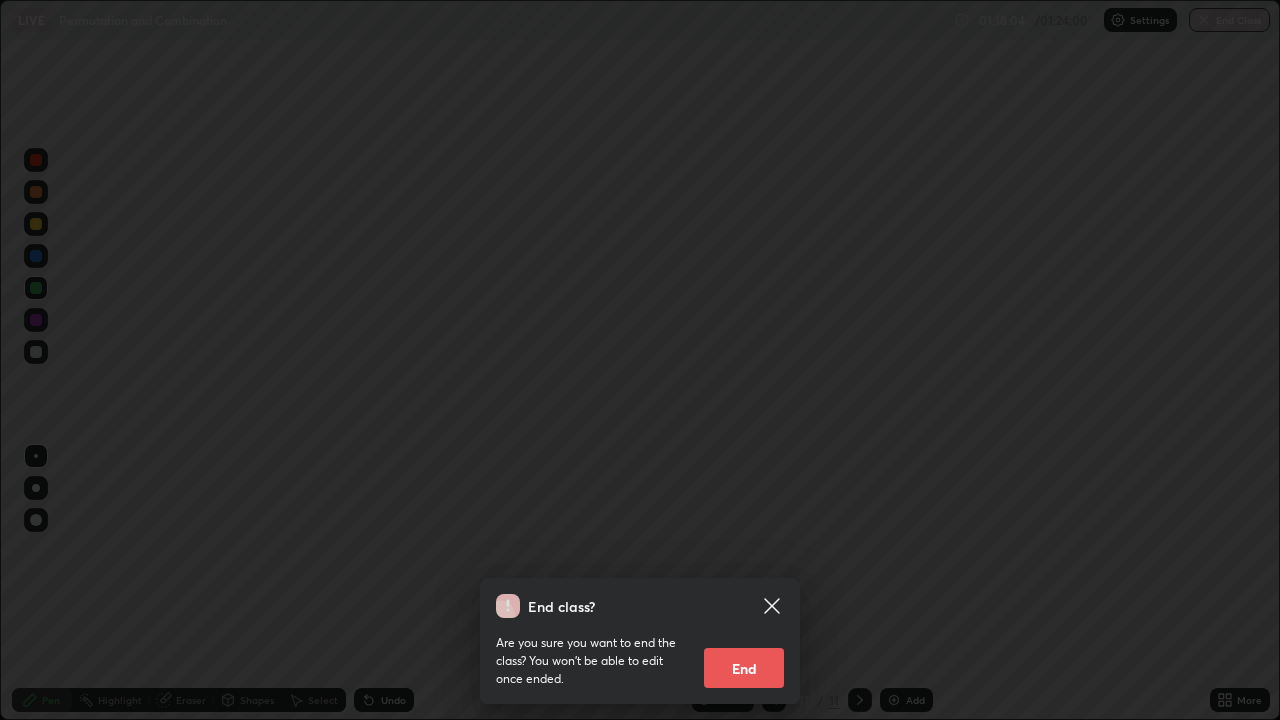 click on "End" at bounding box center (744, 668) 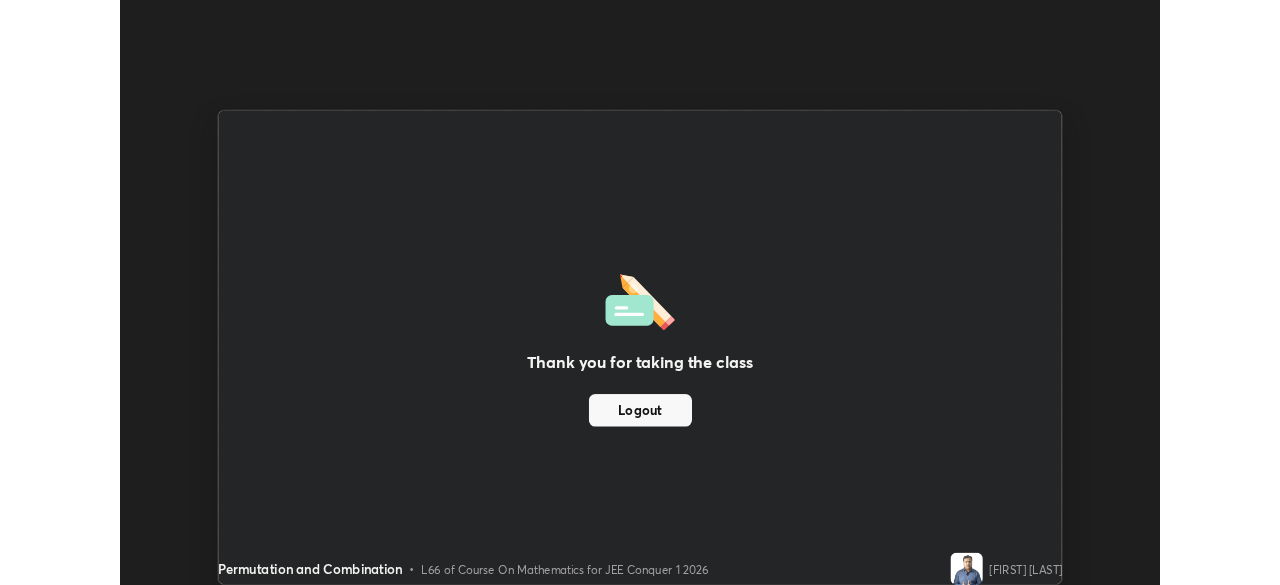 scroll, scrollTop: 585, scrollLeft: 1280, axis: both 